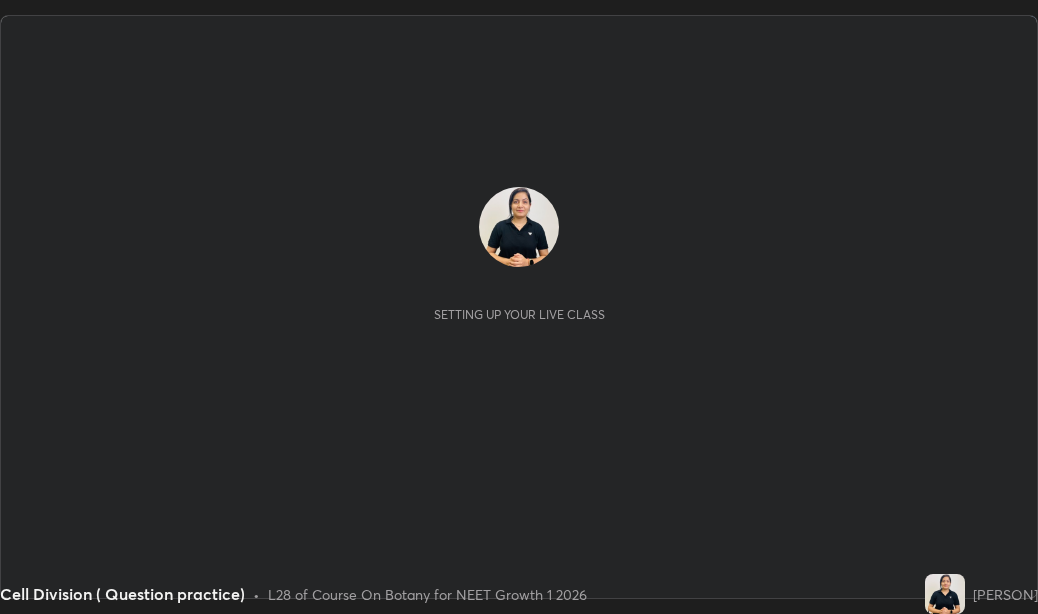 scroll, scrollTop: 0, scrollLeft: 0, axis: both 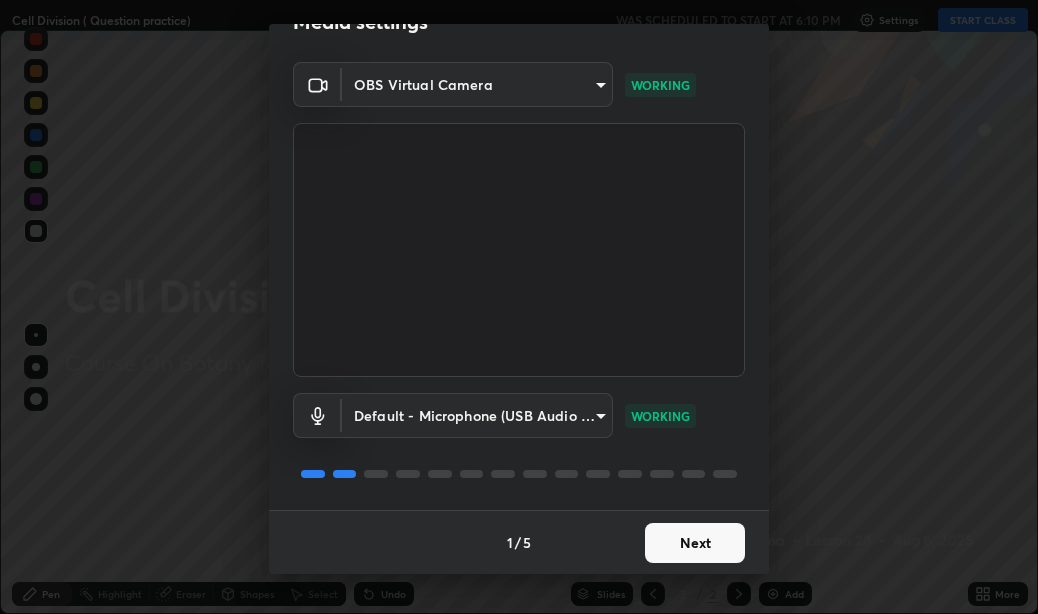 click on "Next" at bounding box center (695, 543) 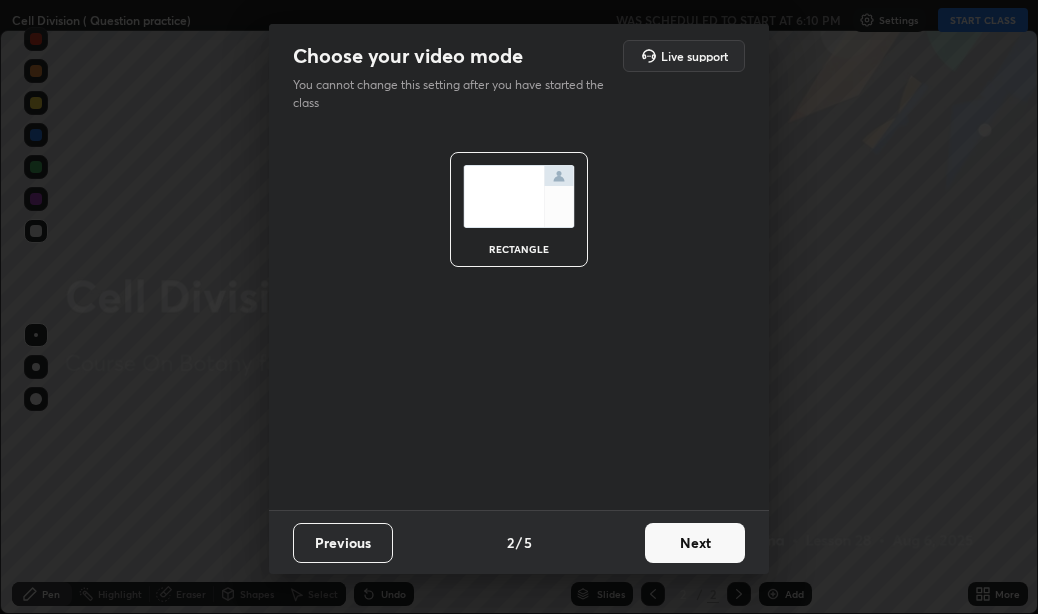 scroll, scrollTop: 0, scrollLeft: 0, axis: both 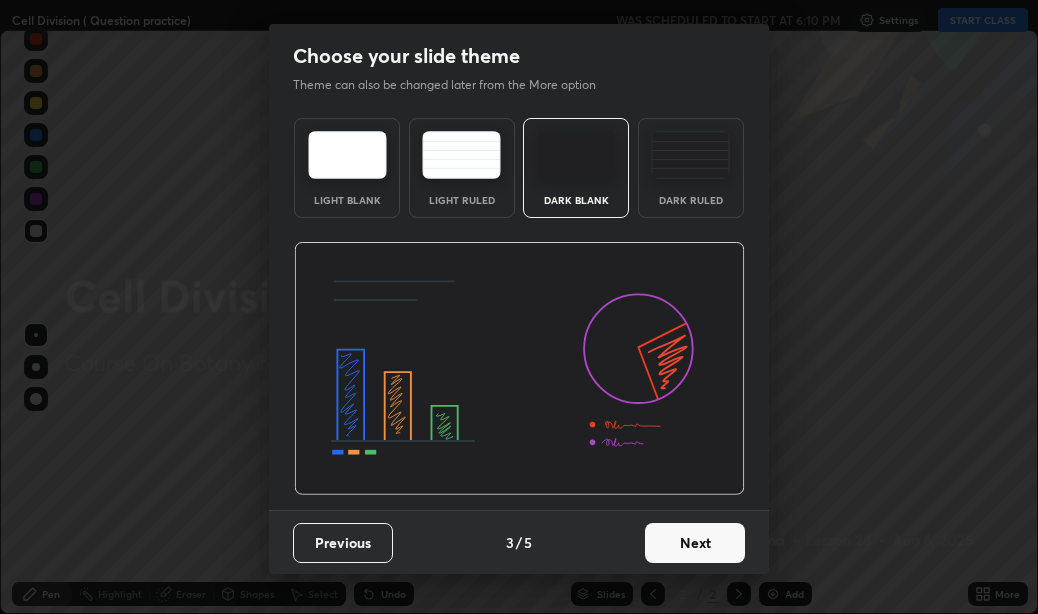 click on "Next" at bounding box center (695, 543) 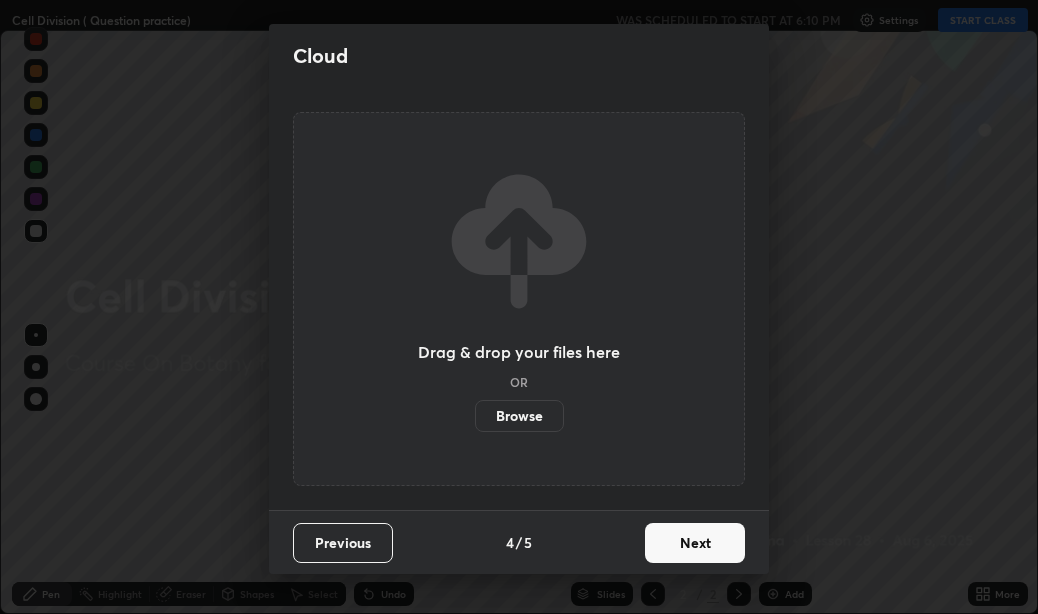 click on "Next" at bounding box center [695, 543] 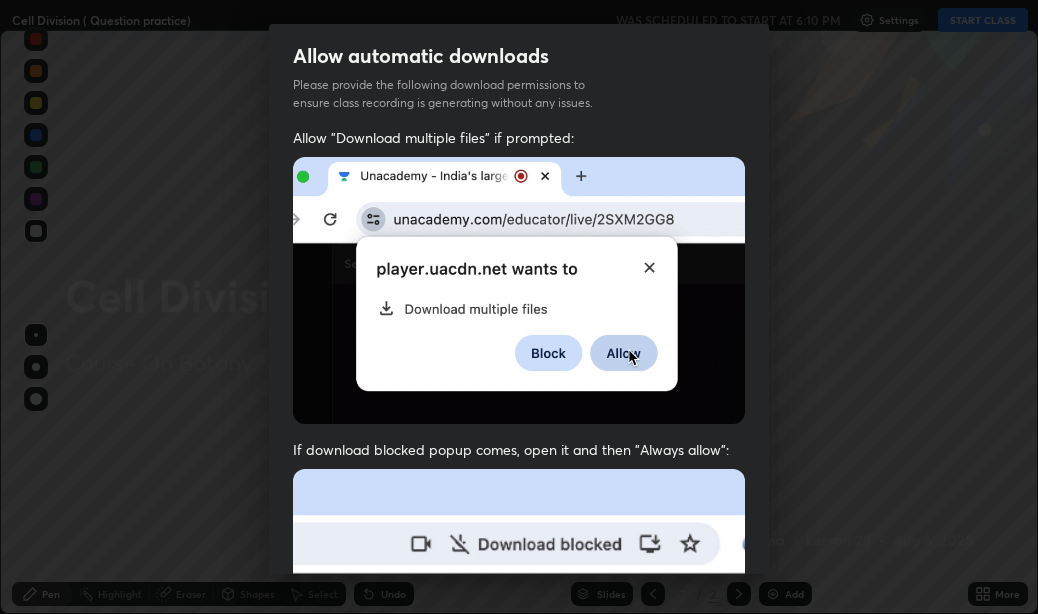 click at bounding box center (519, 687) 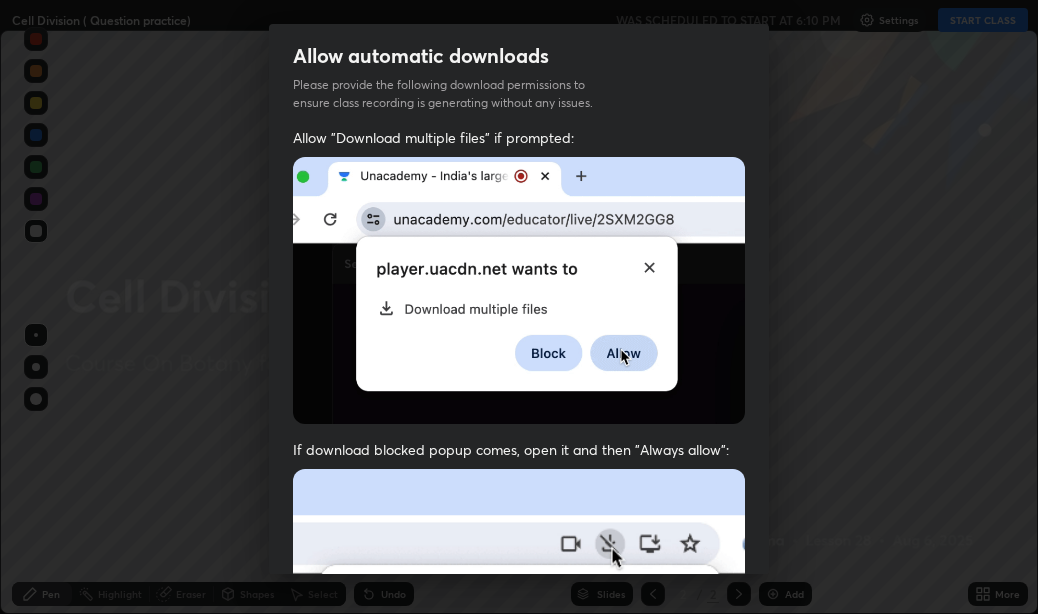 click at bounding box center [519, 687] 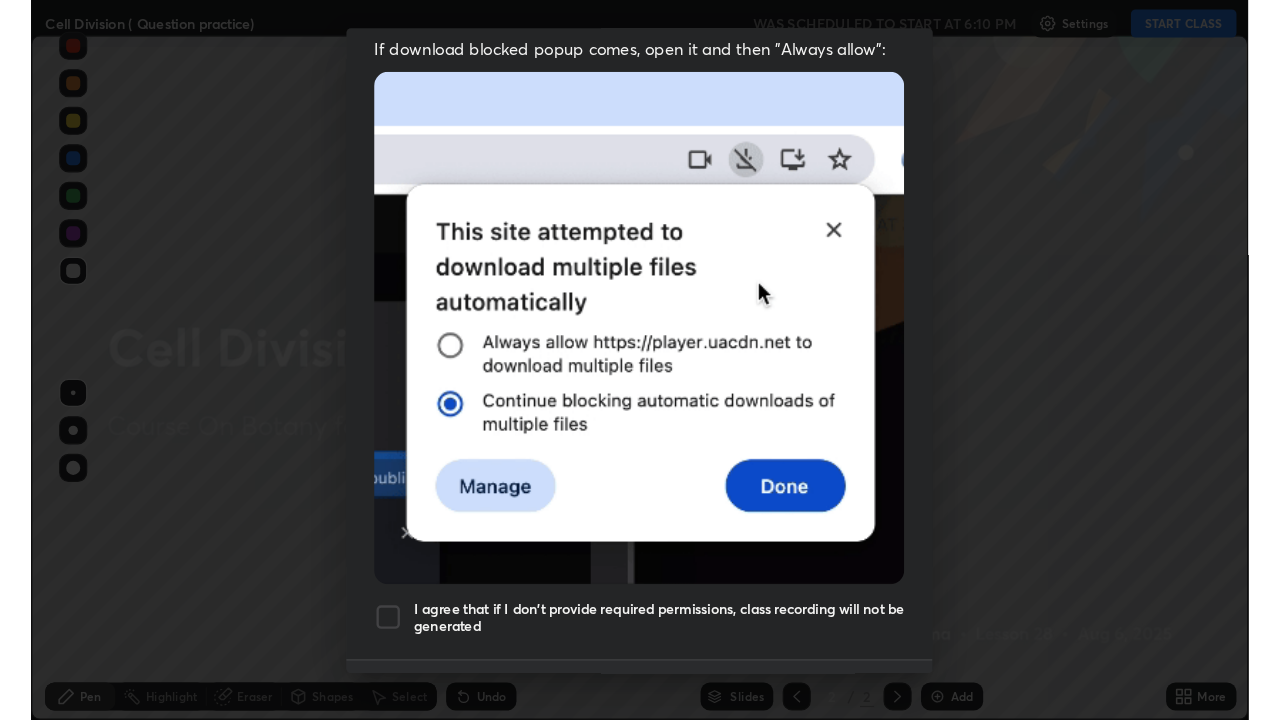 scroll, scrollTop: 450, scrollLeft: 0, axis: vertical 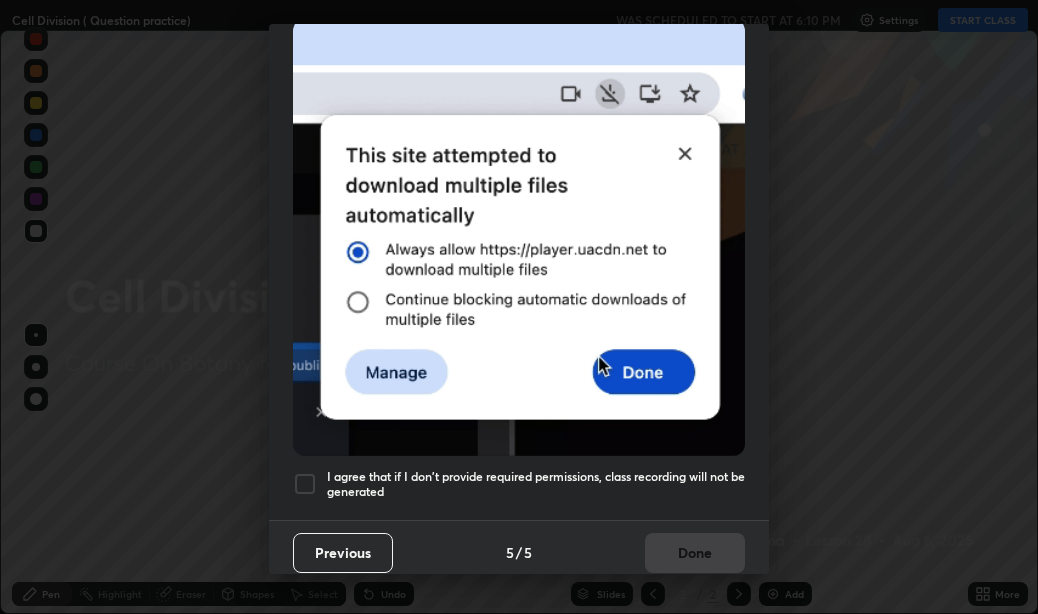 click at bounding box center [305, 484] 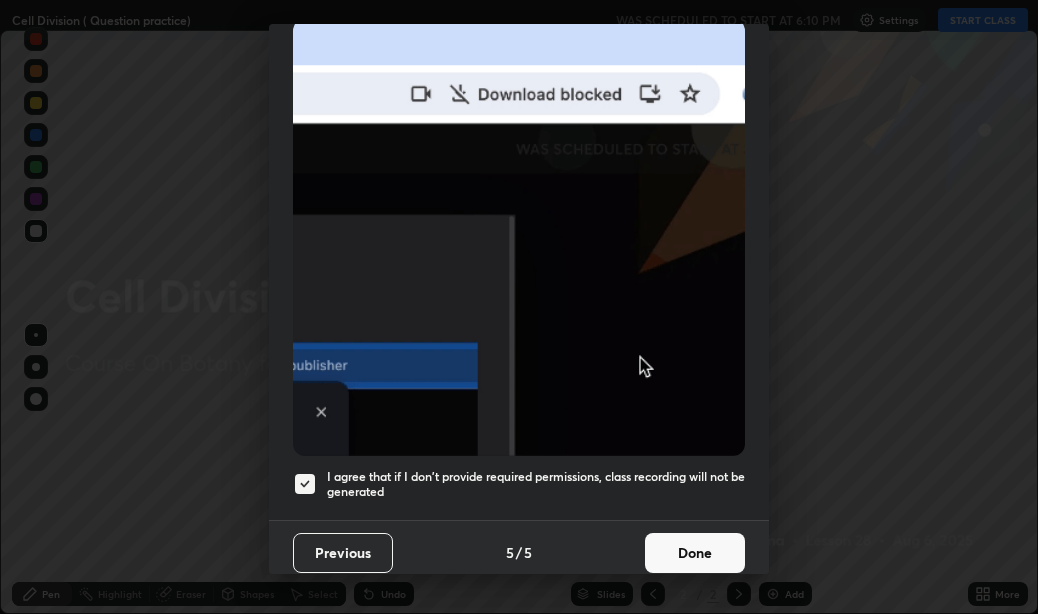 click on "Done" at bounding box center (695, 553) 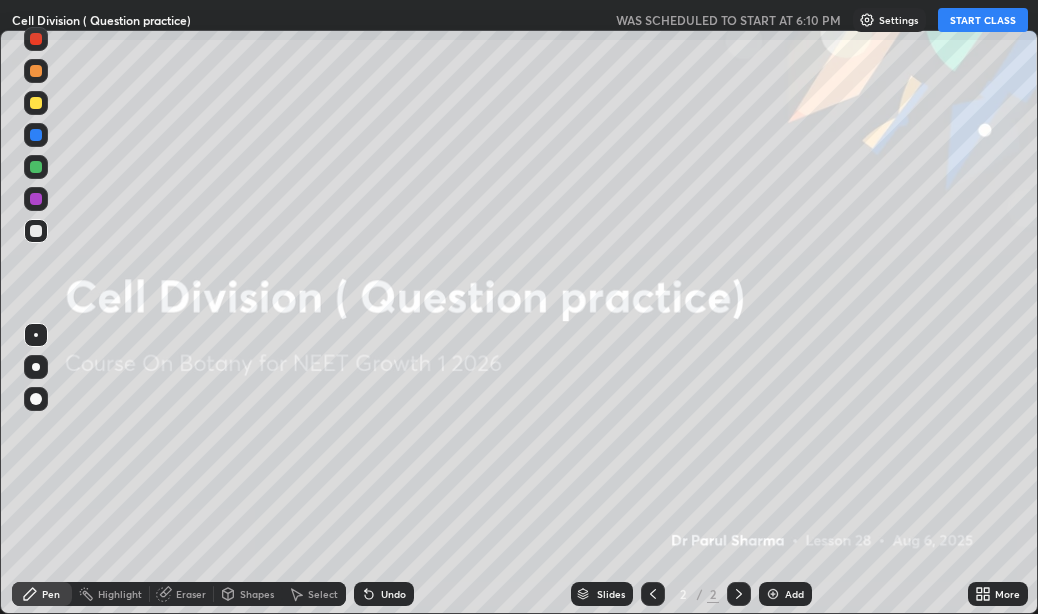 click on "START CLASS" at bounding box center (983, 20) 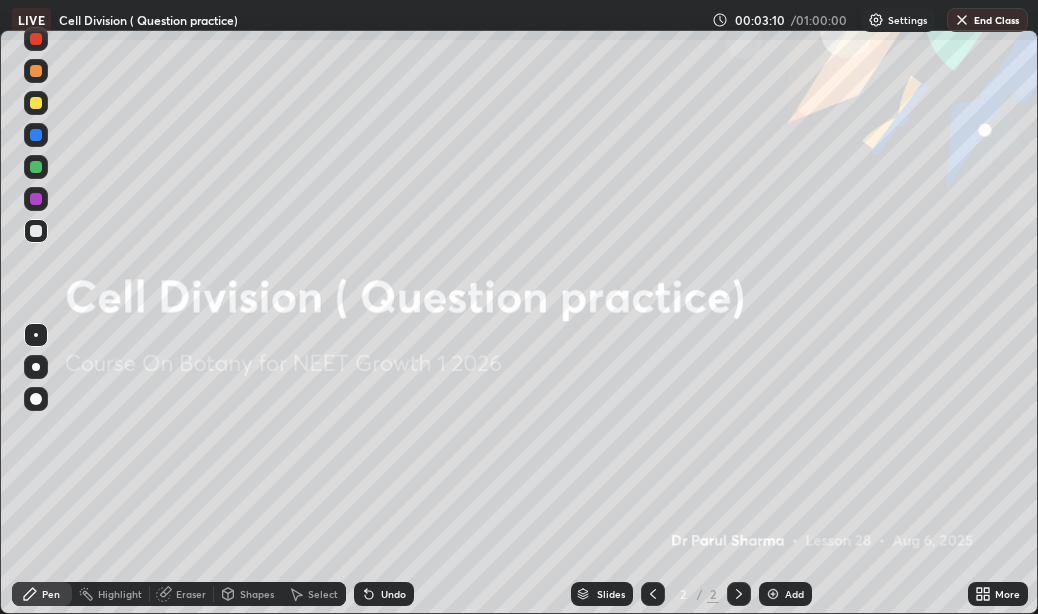 click 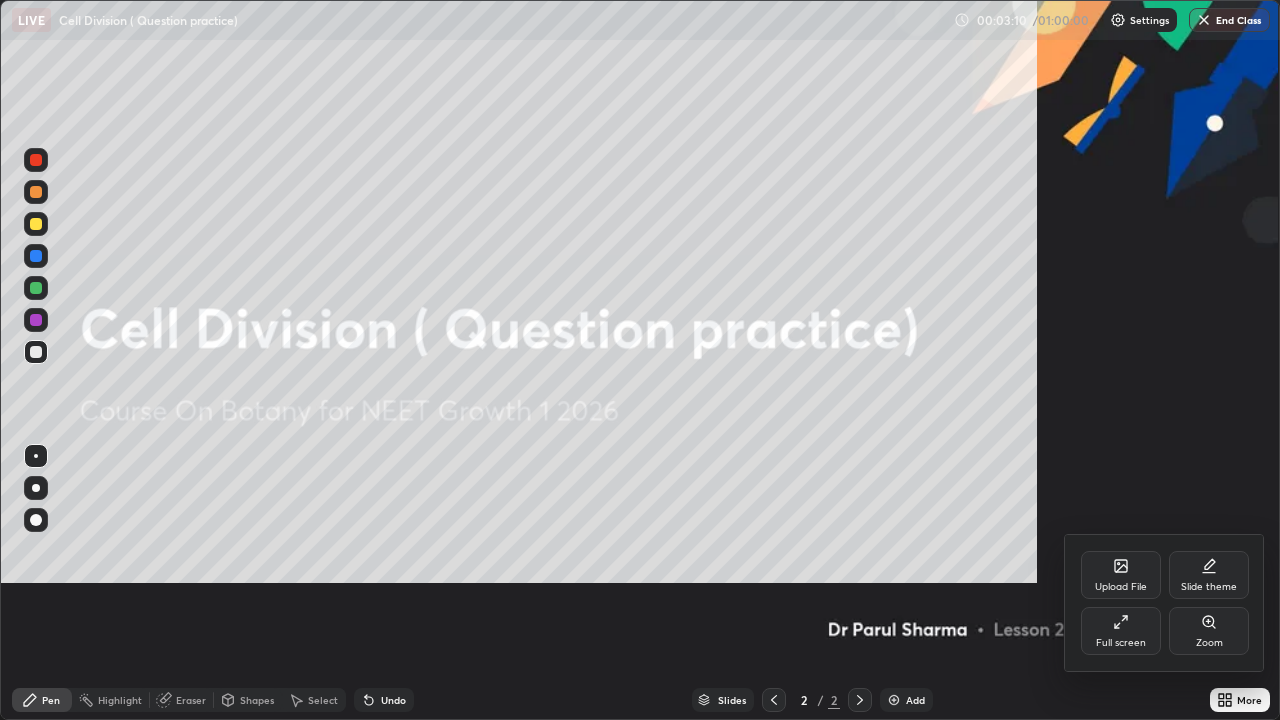 scroll, scrollTop: 99280, scrollLeft: 98720, axis: both 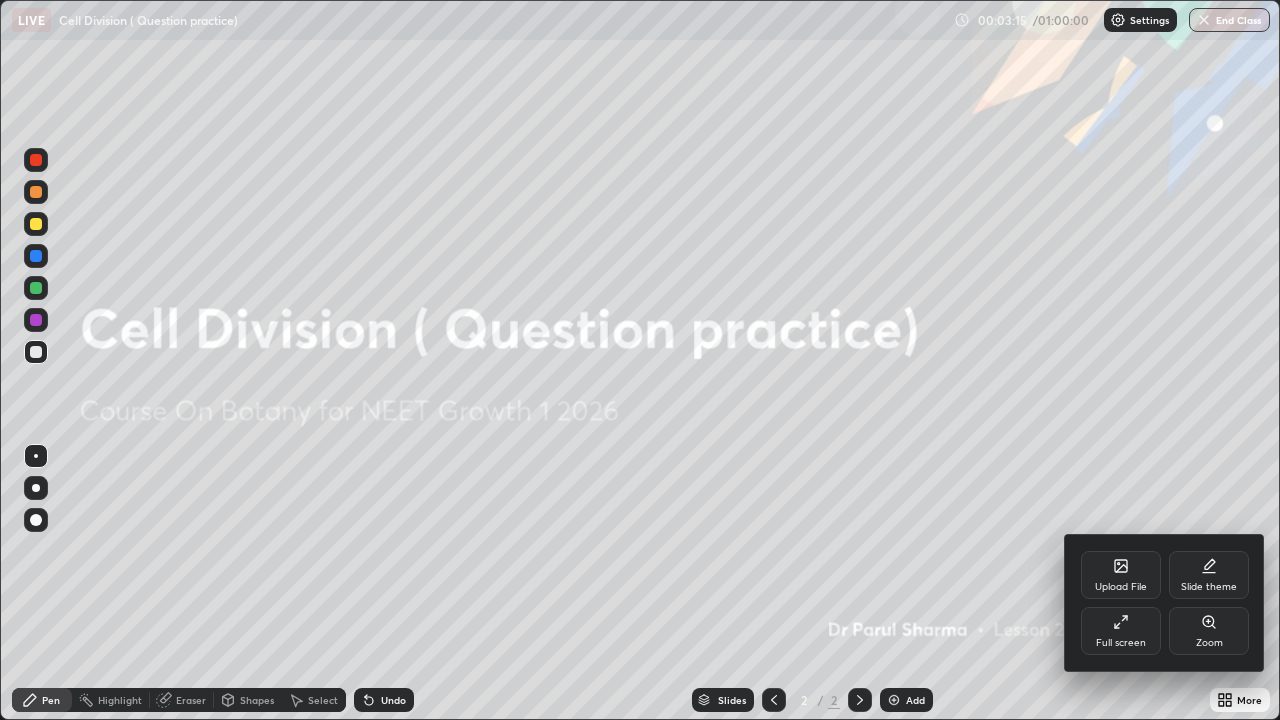 click on "Upload File" at bounding box center (1121, 575) 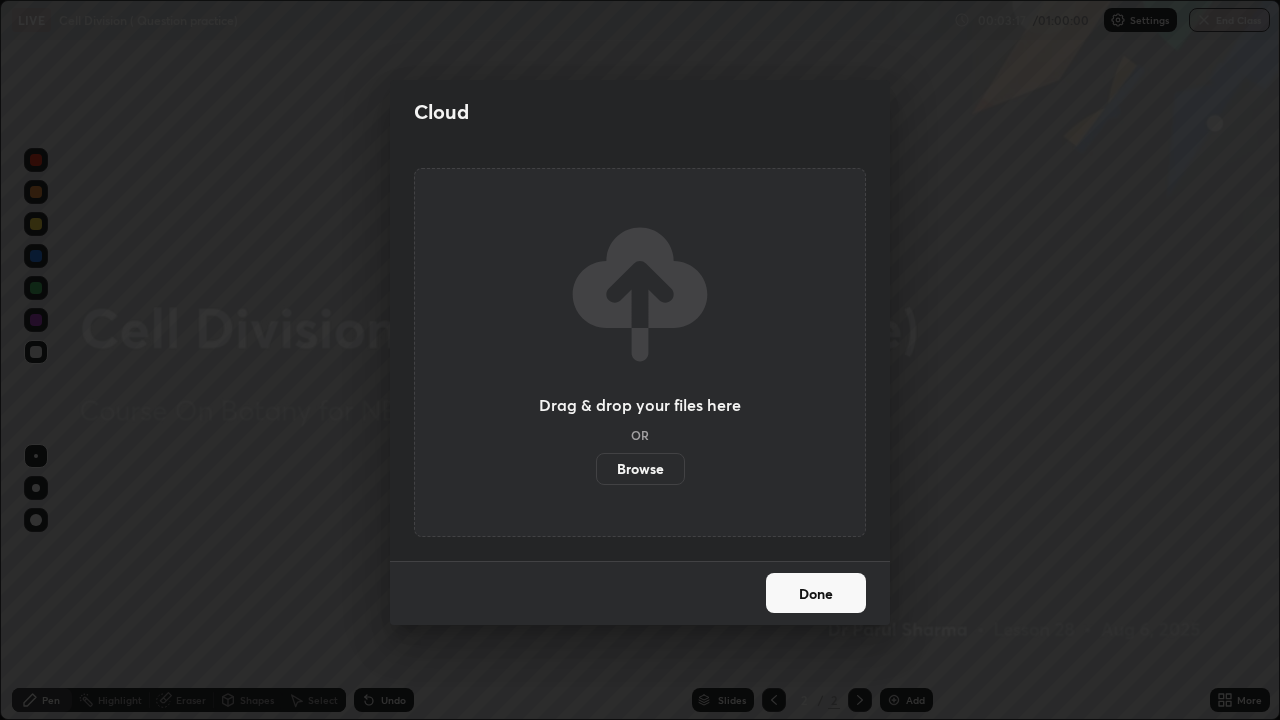 click on "Browse" at bounding box center [640, 469] 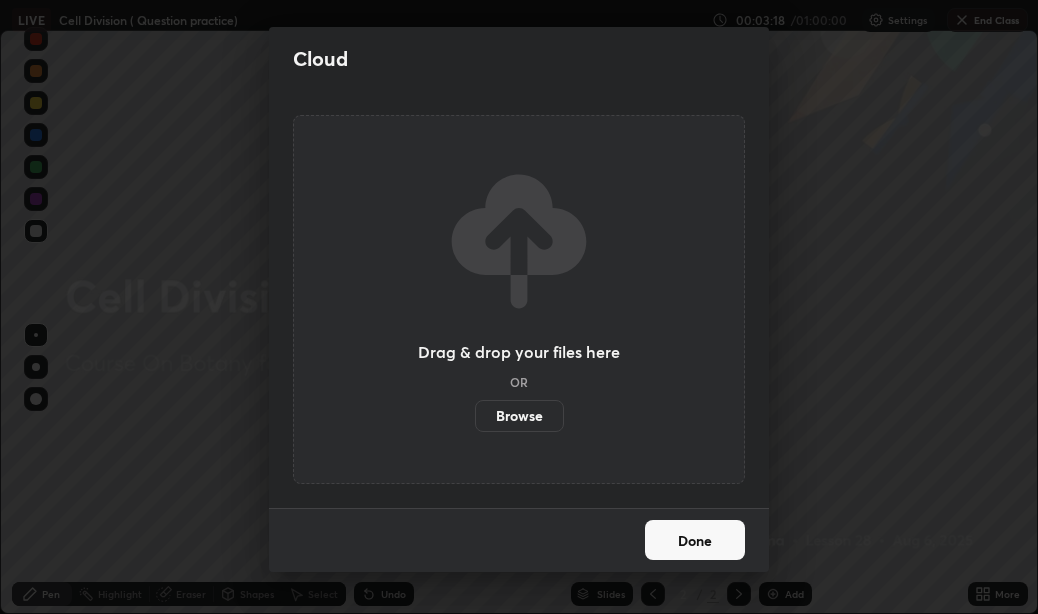 scroll, scrollTop: 614, scrollLeft: 1038, axis: both 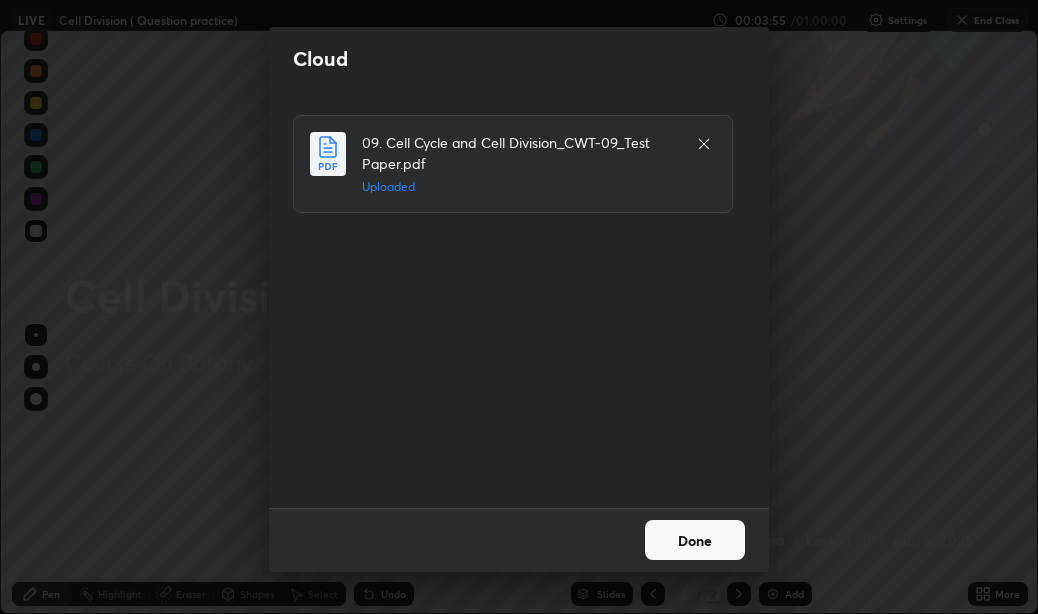 click on "Done" at bounding box center (695, 540) 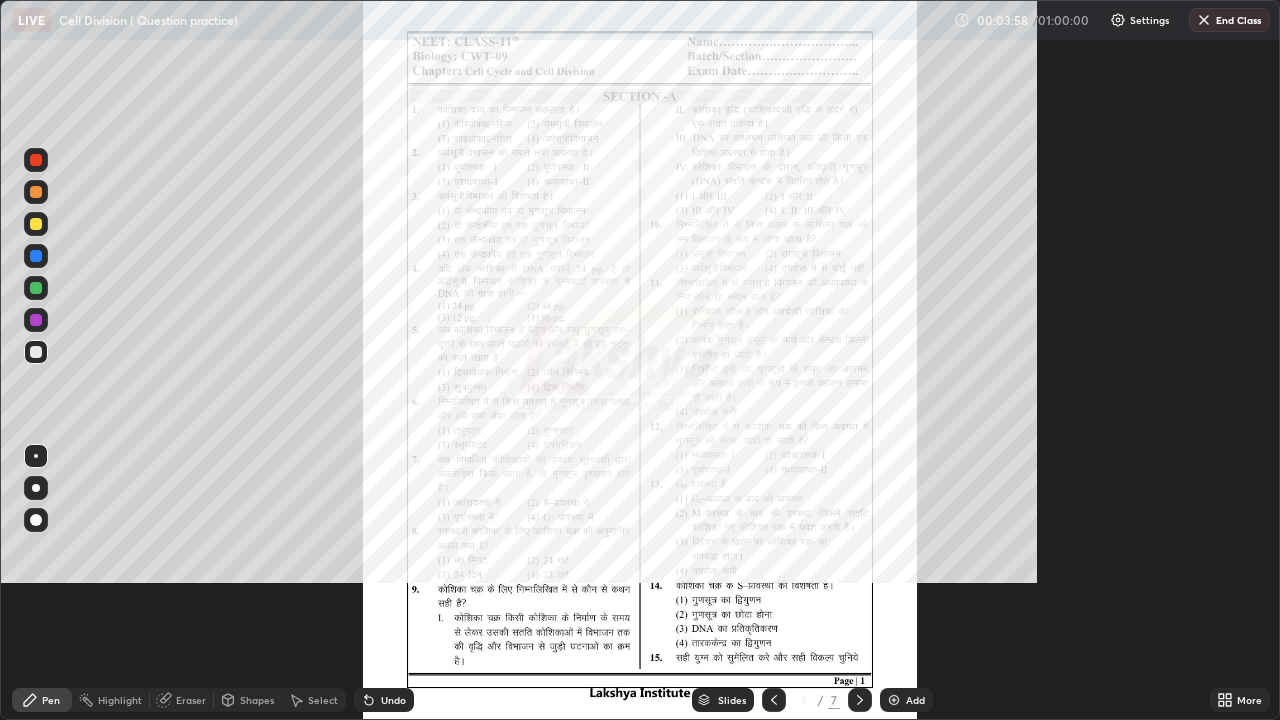 scroll, scrollTop: 99280, scrollLeft: 98720, axis: both 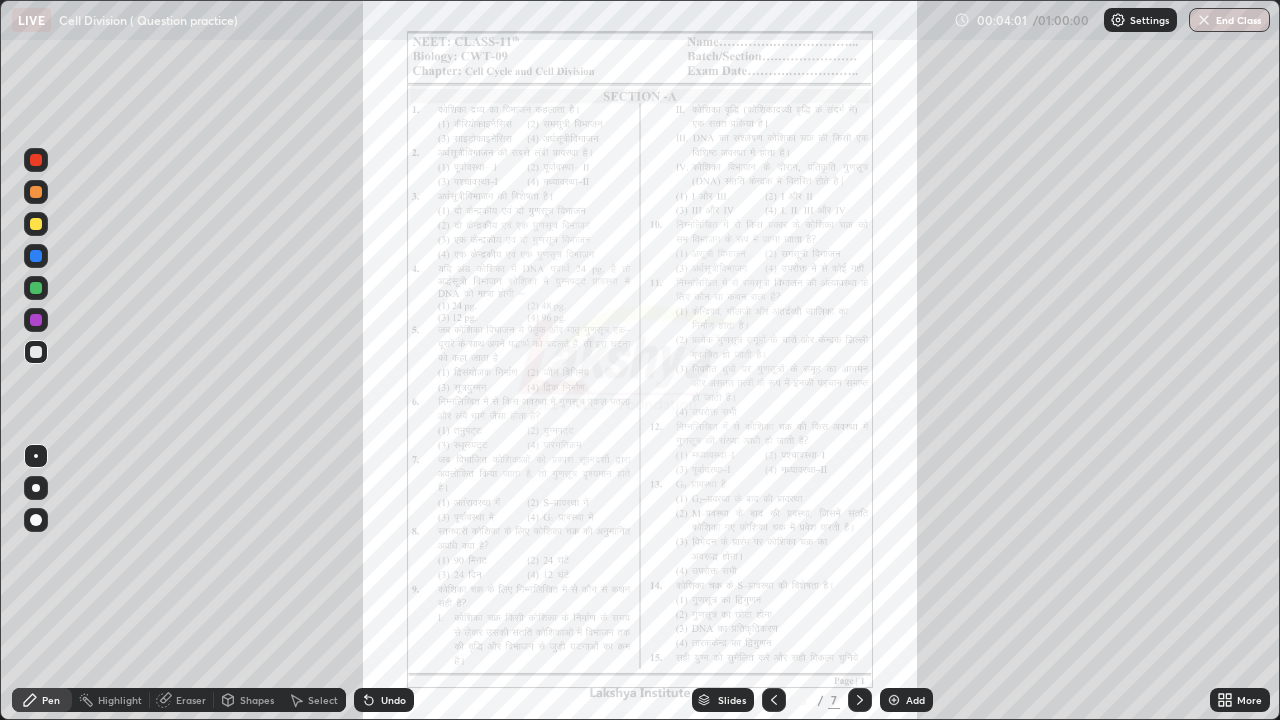 click 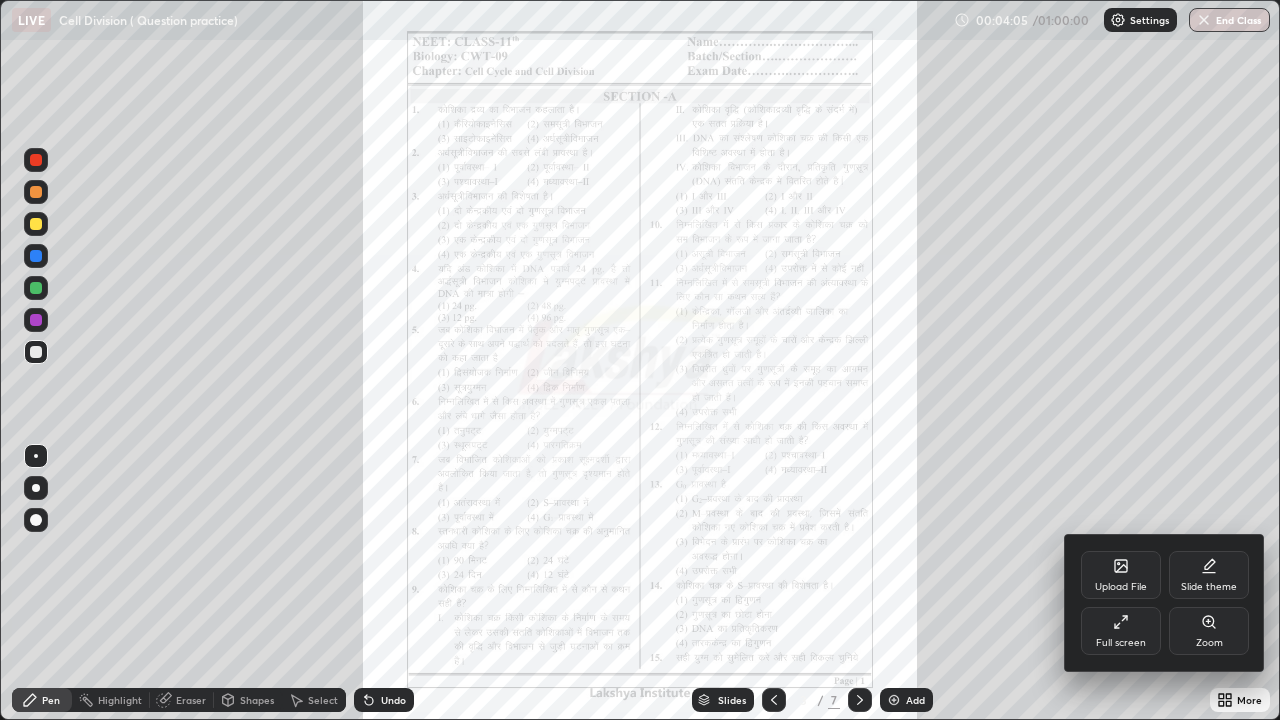 click at bounding box center [640, 360] 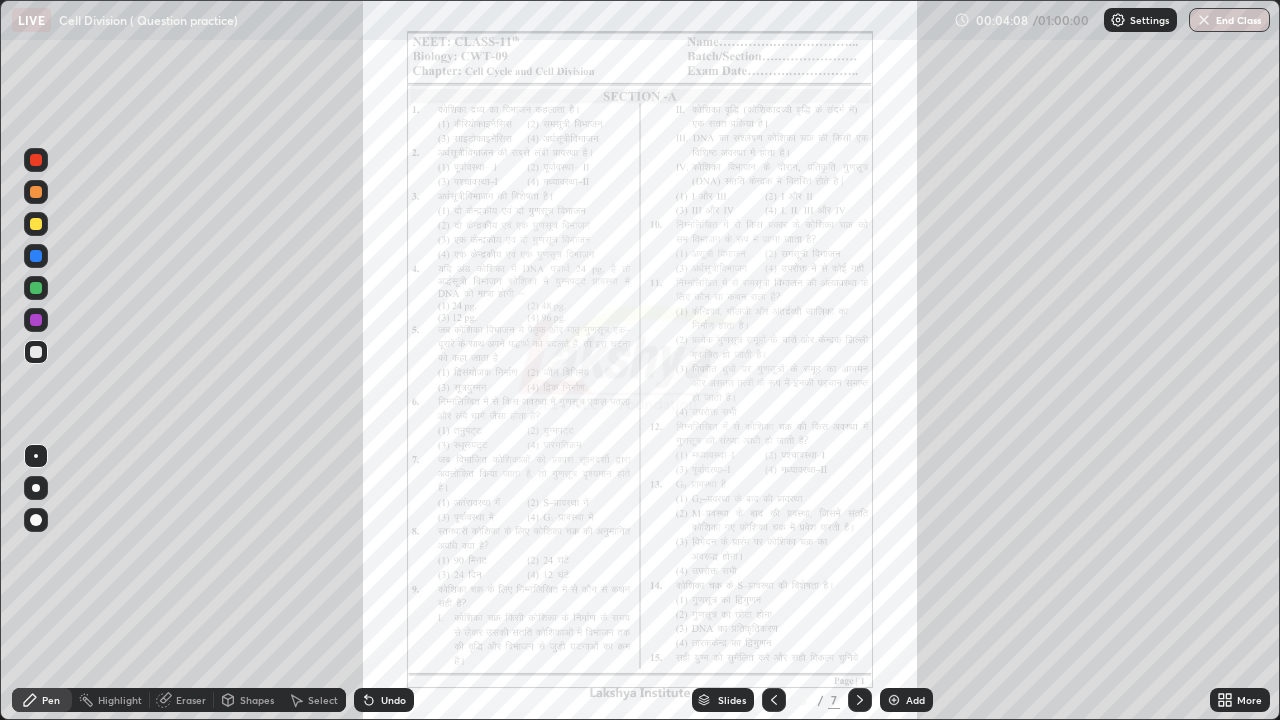 click 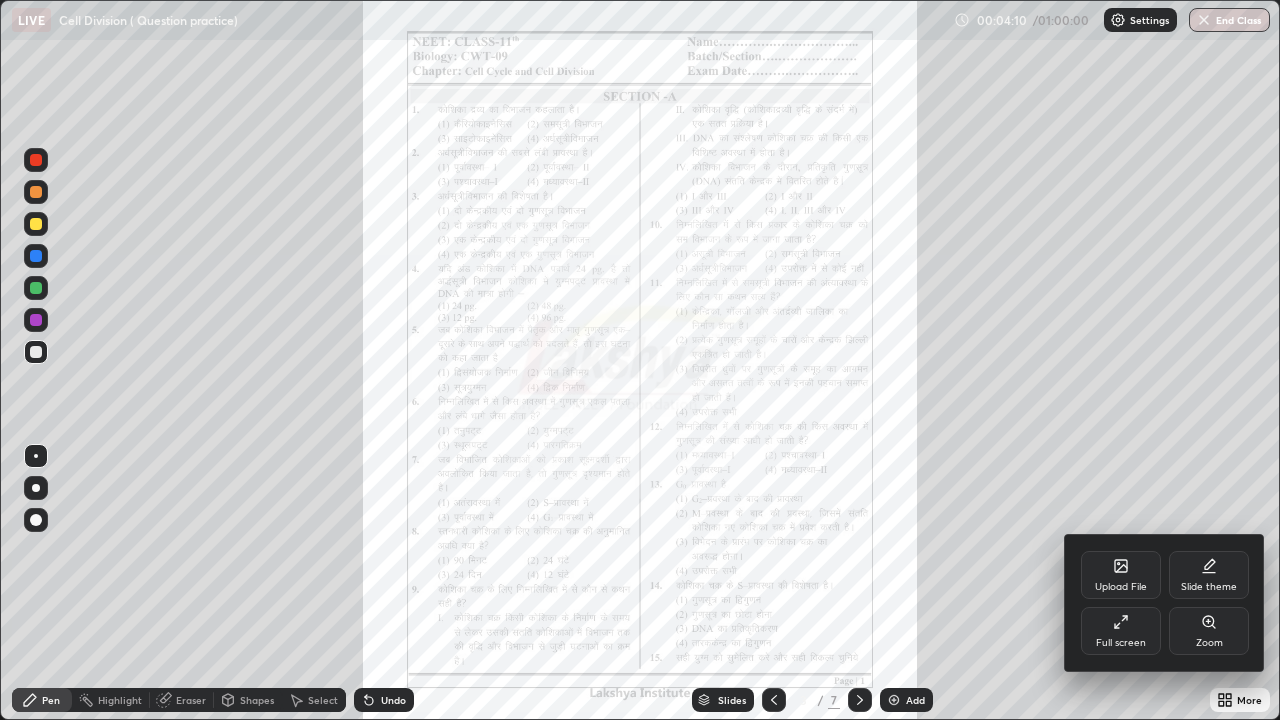 click 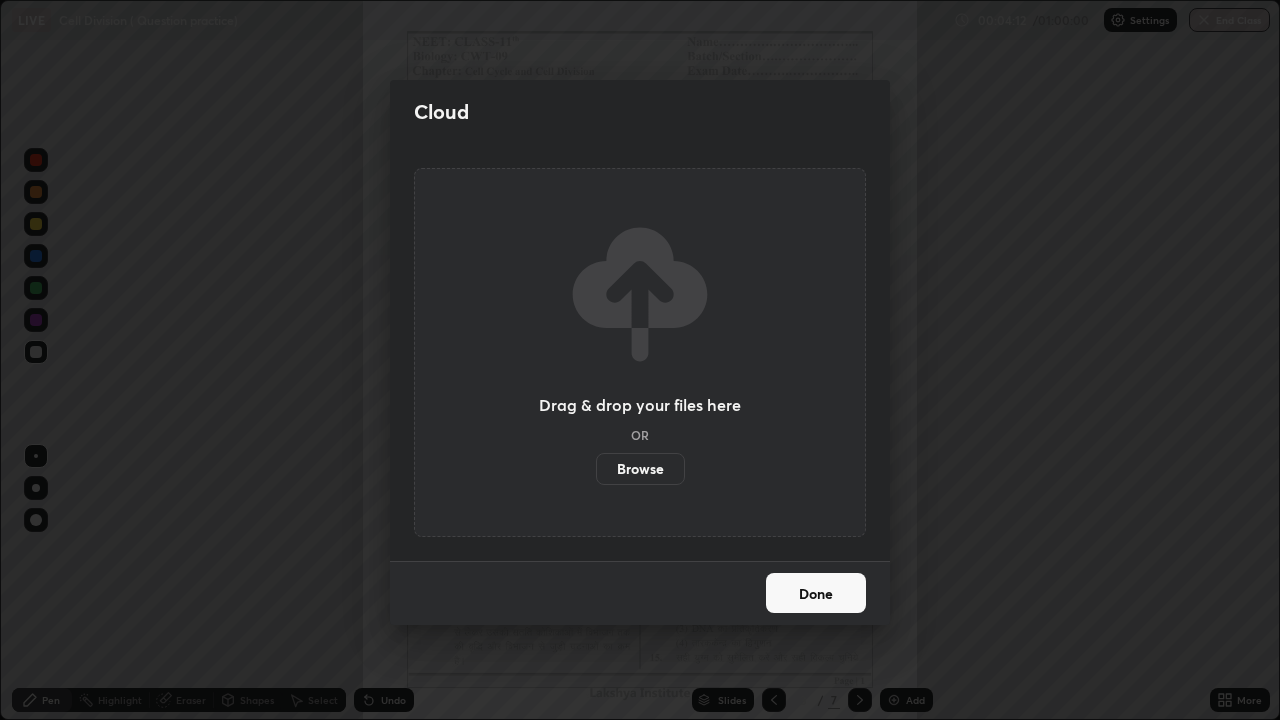 click on "Browse" at bounding box center (640, 469) 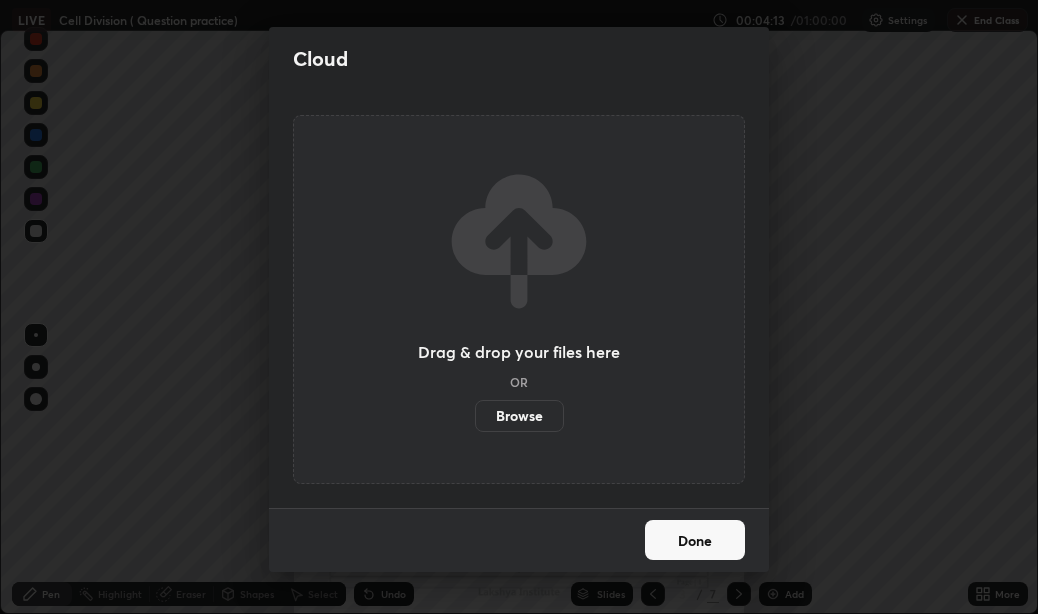 scroll, scrollTop: 614, scrollLeft: 1038, axis: both 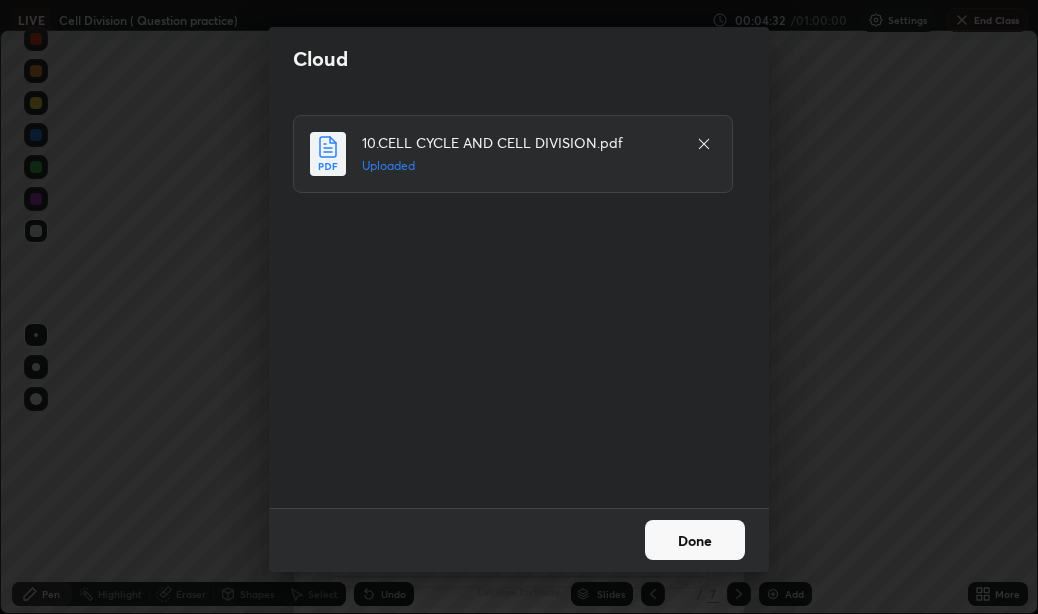 click on "Done" at bounding box center (695, 540) 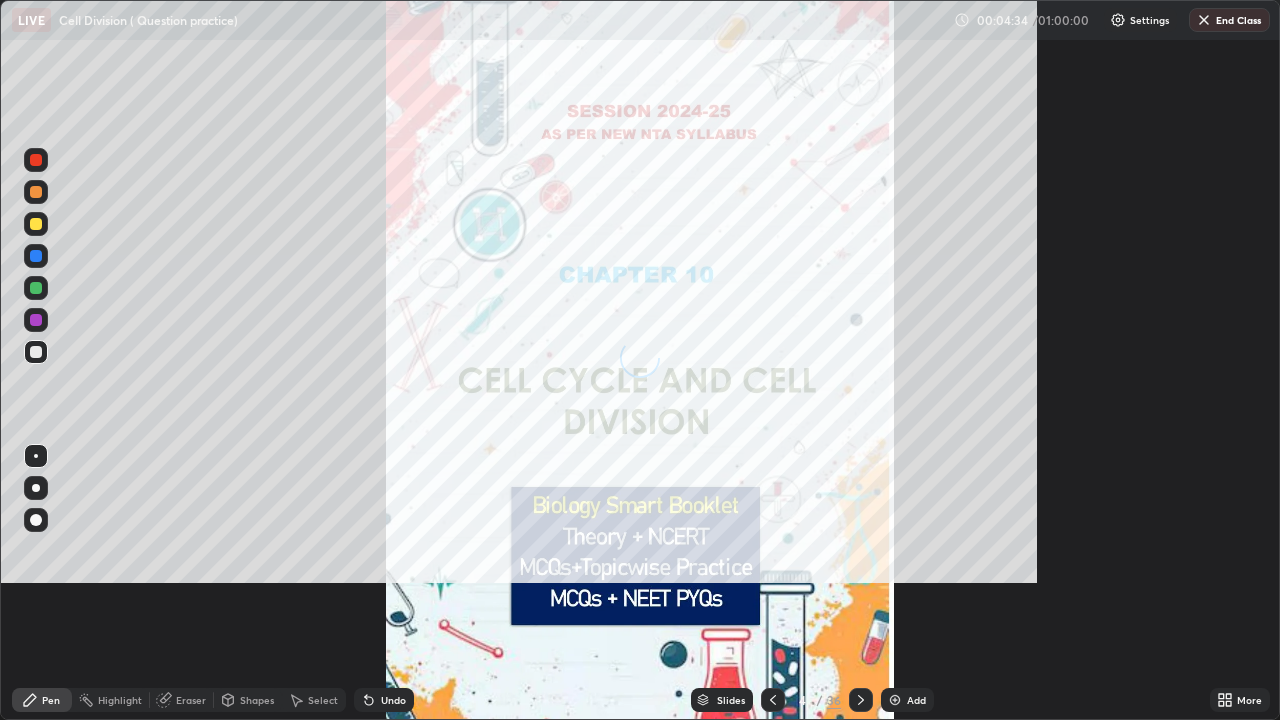 scroll, scrollTop: 99280, scrollLeft: 98720, axis: both 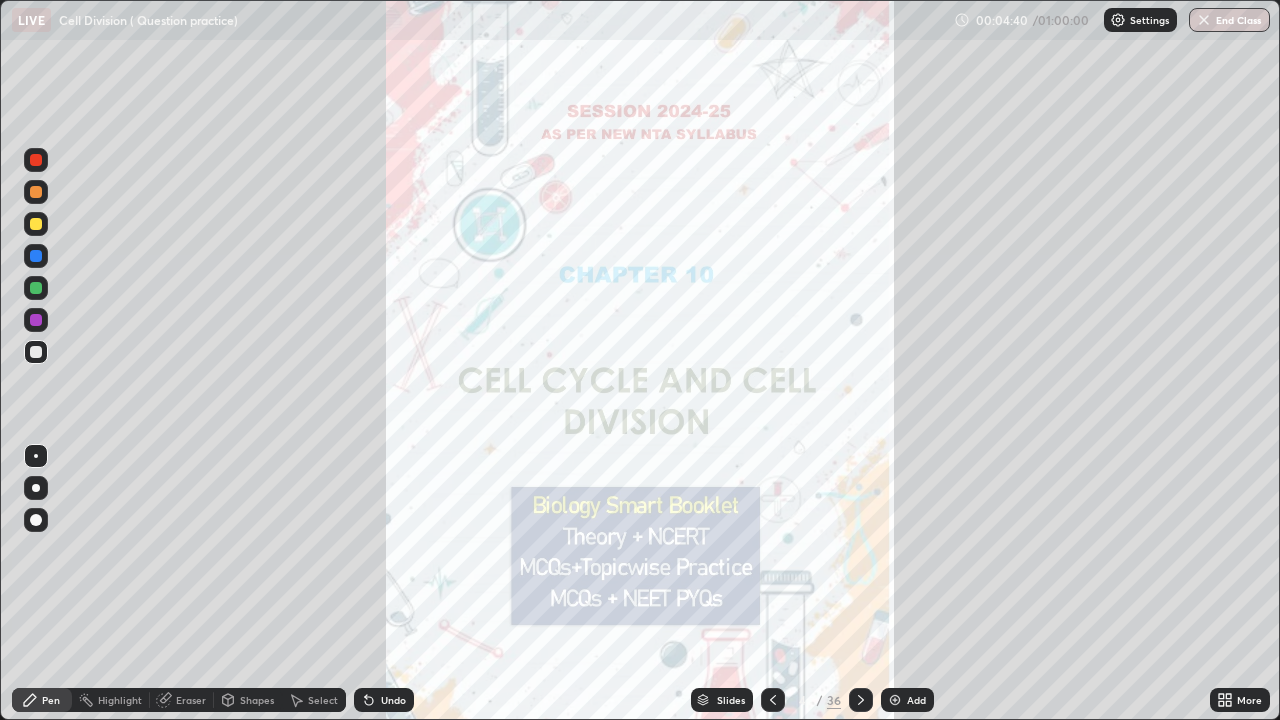 click on "Slides" at bounding box center [731, 700] 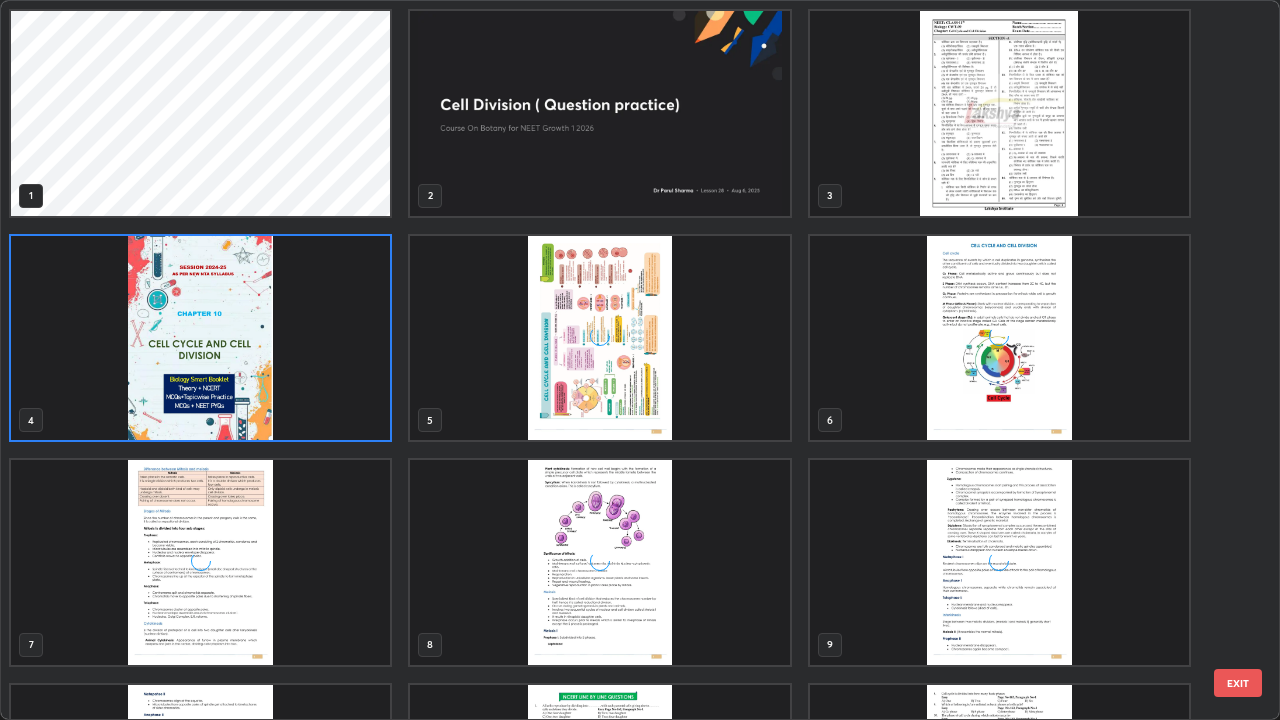 scroll, scrollTop: 7, scrollLeft: 11, axis: both 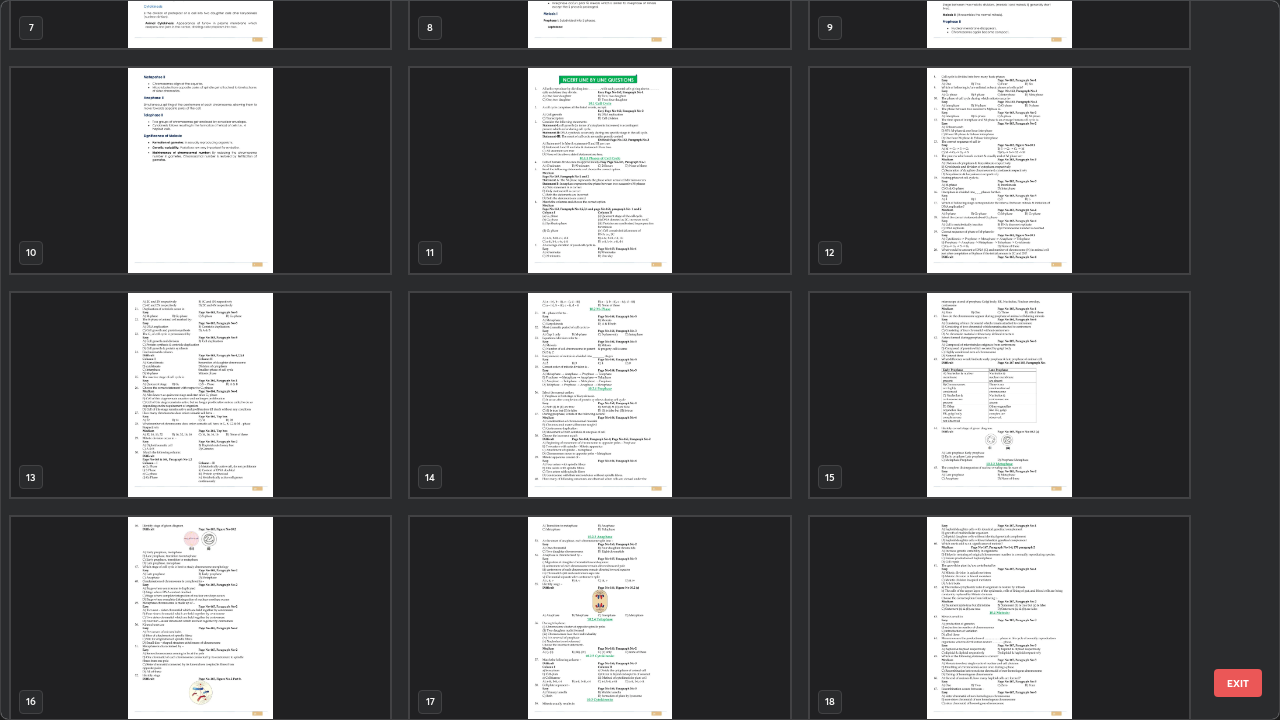 click at bounding box center (599, 395) 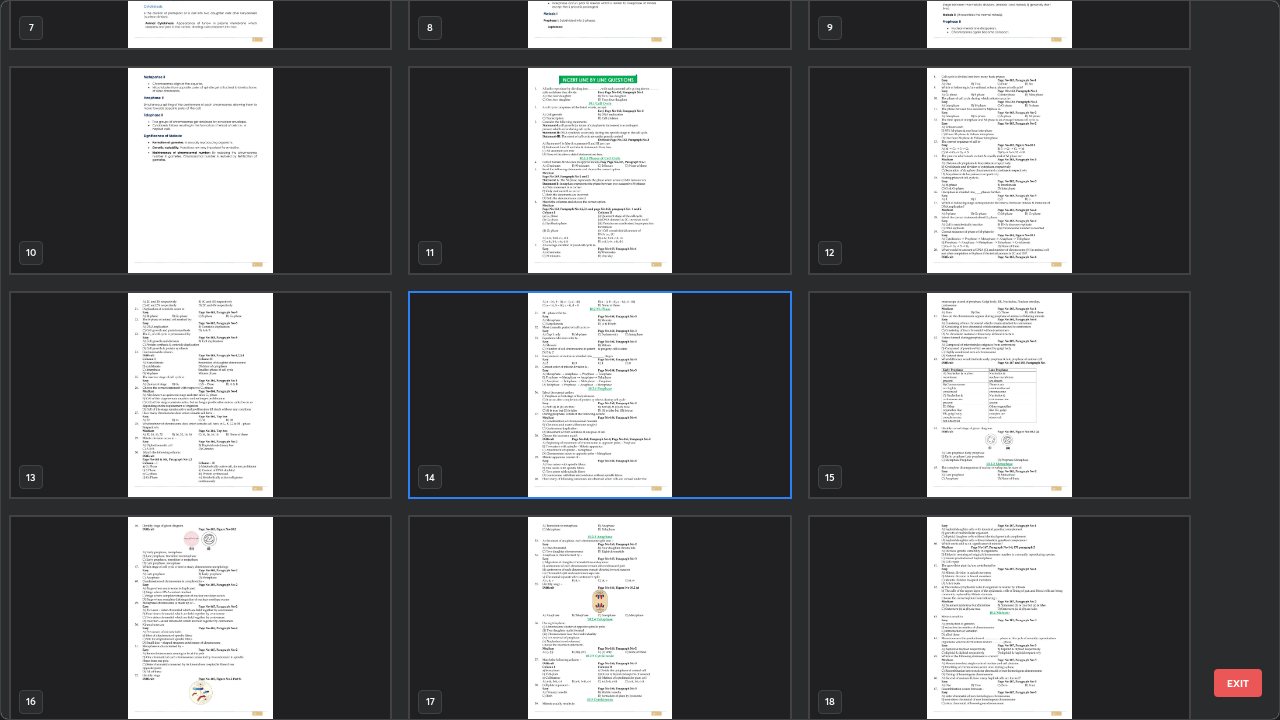 click at bounding box center [599, 395] 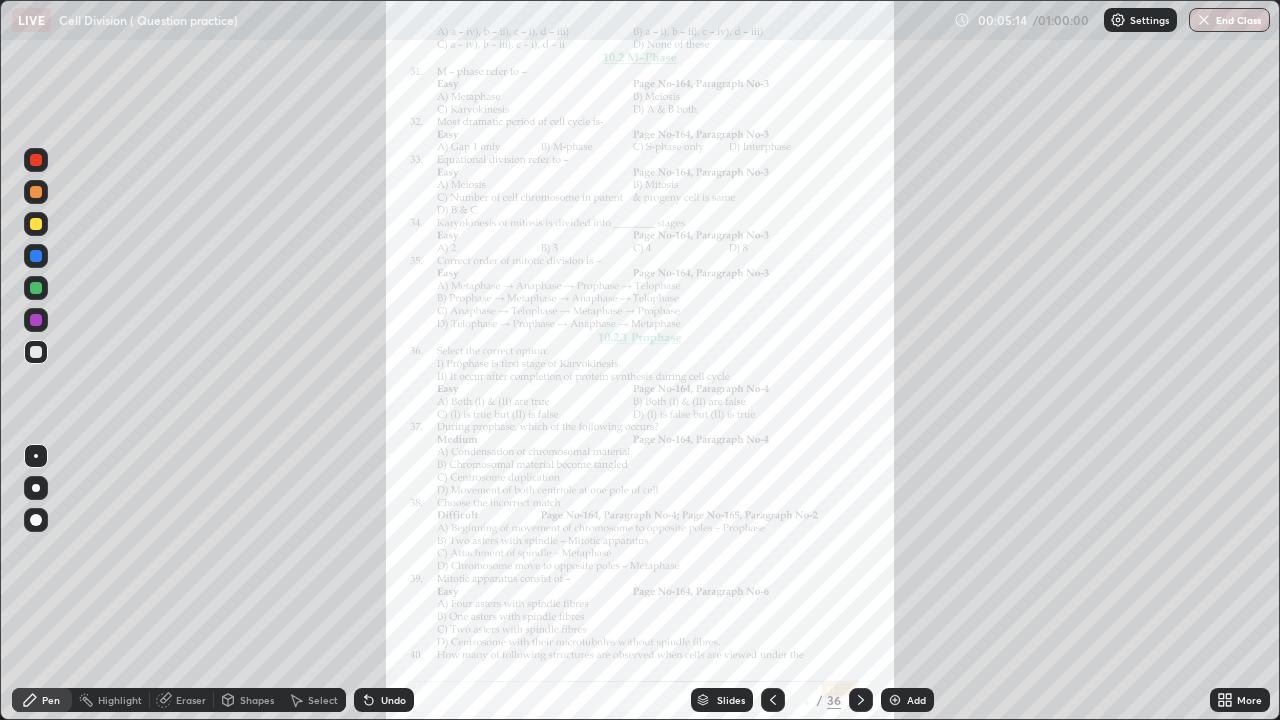 click at bounding box center (599, 395) 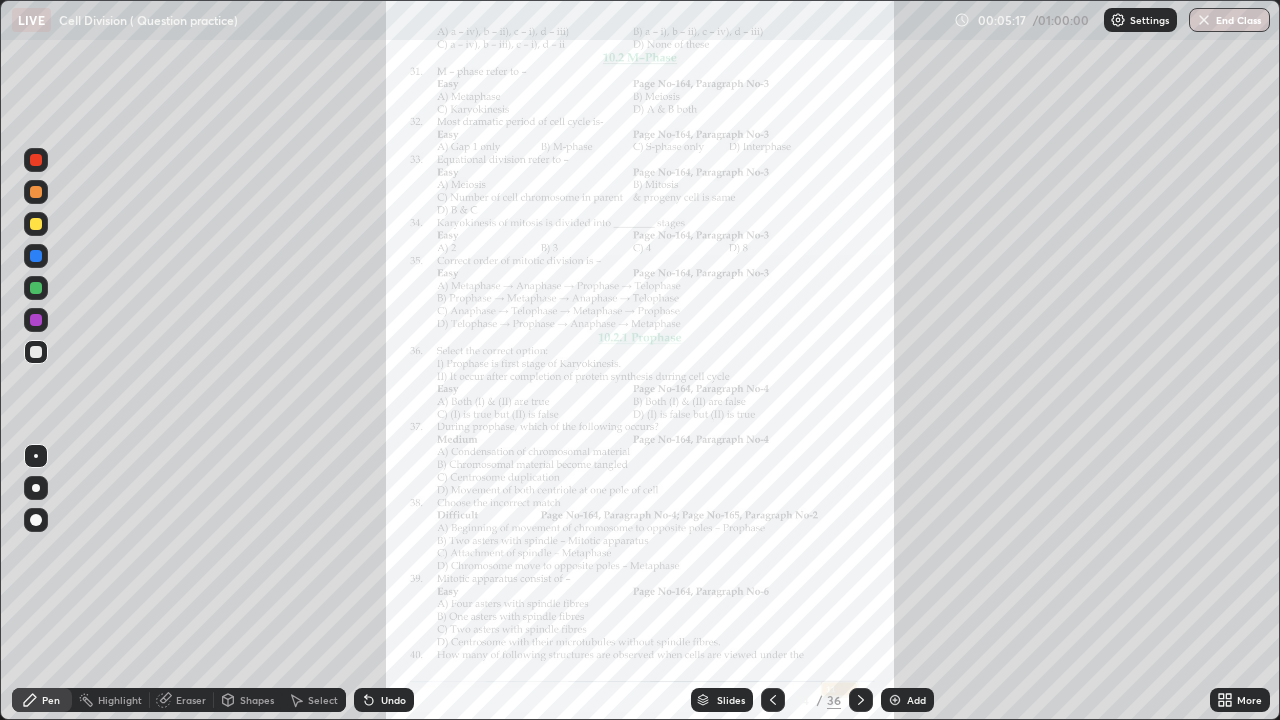 click 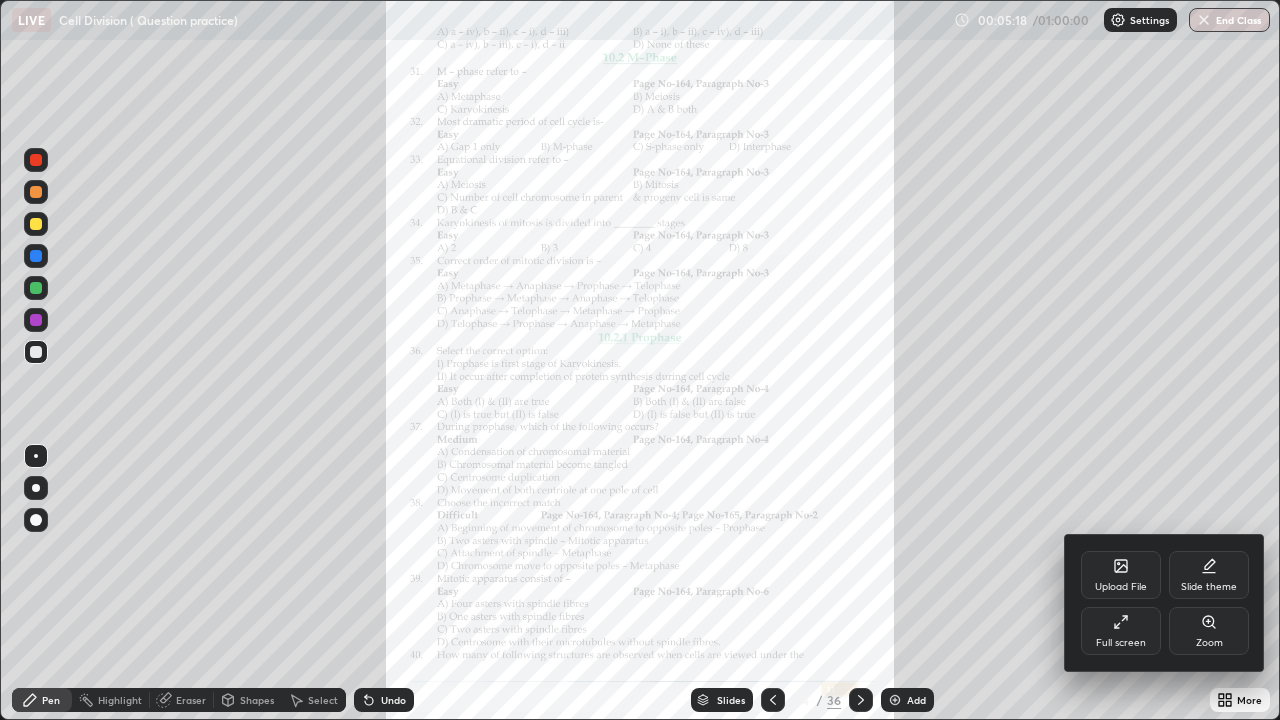 click 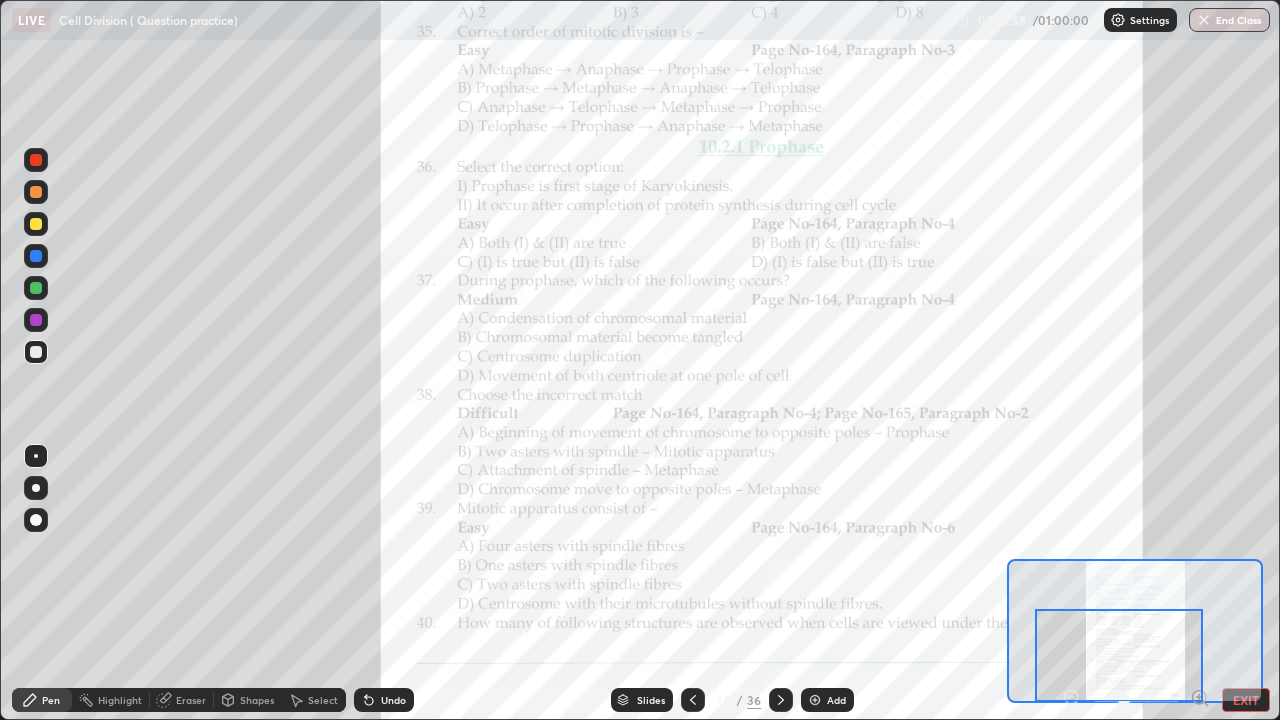 click on "Slides" at bounding box center (651, 700) 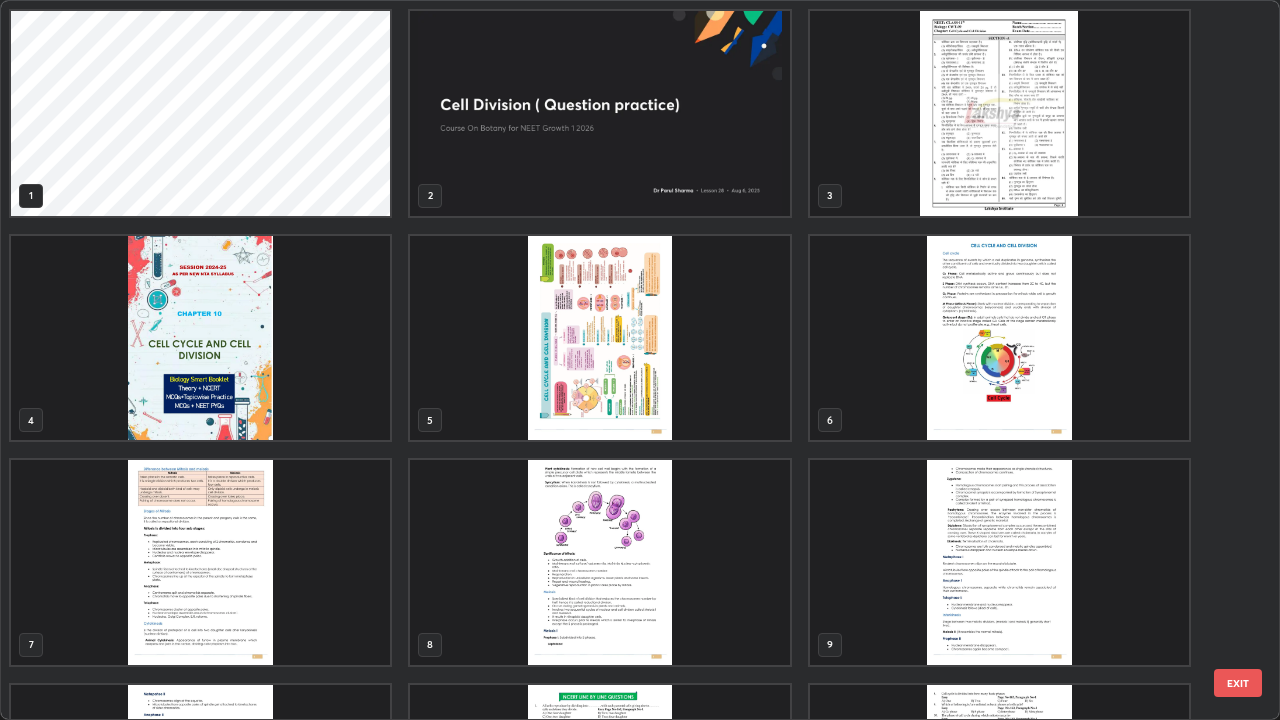 scroll, scrollTop: 405, scrollLeft: 0, axis: vertical 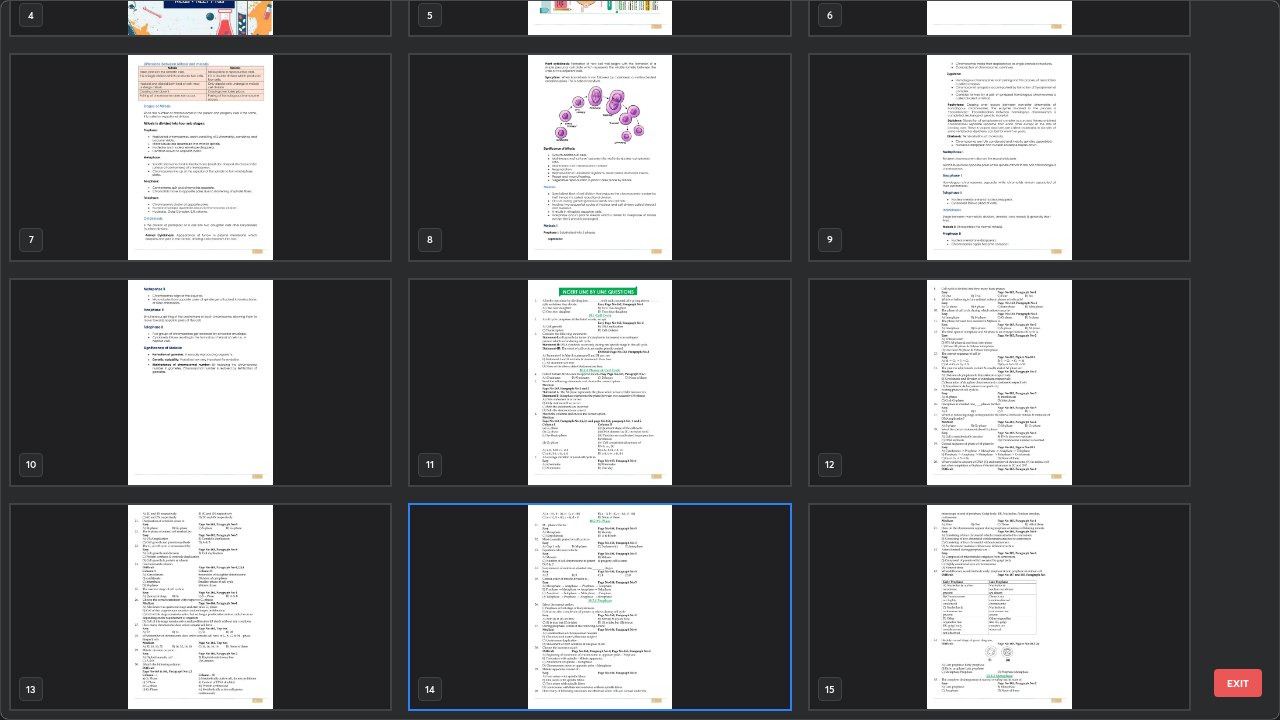 click at bounding box center [999, 607] 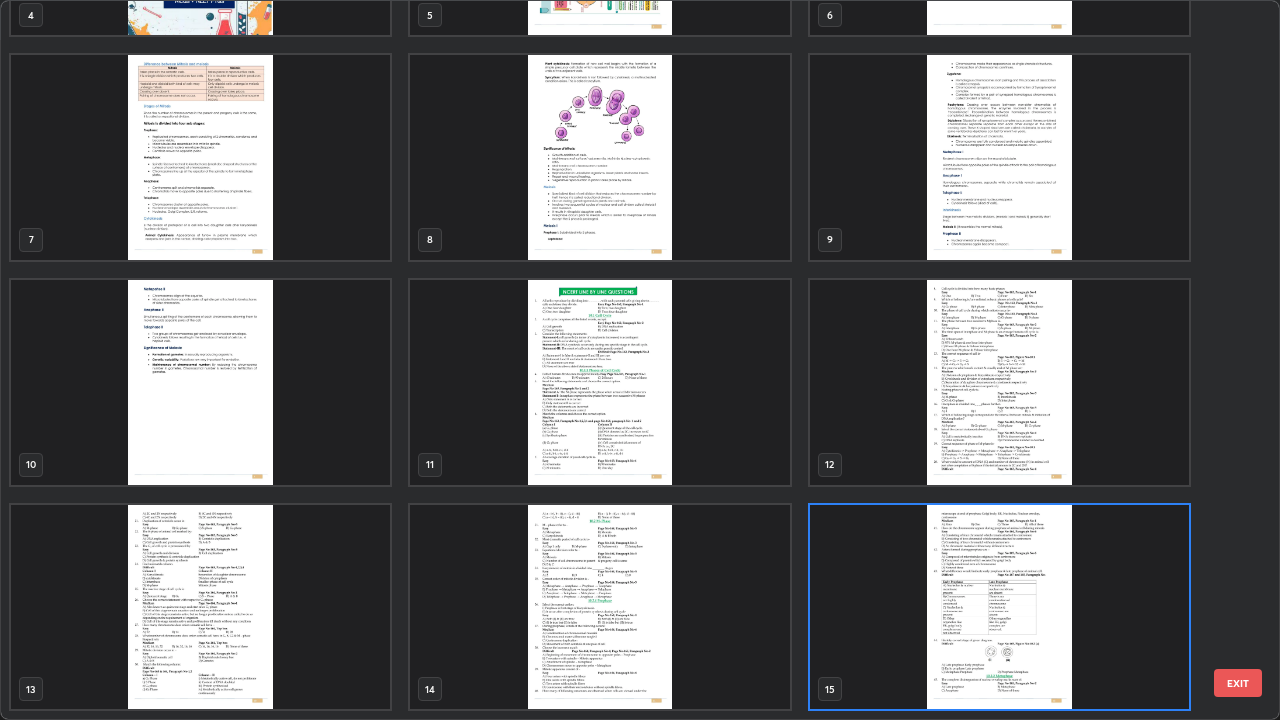 click at bounding box center [999, 607] 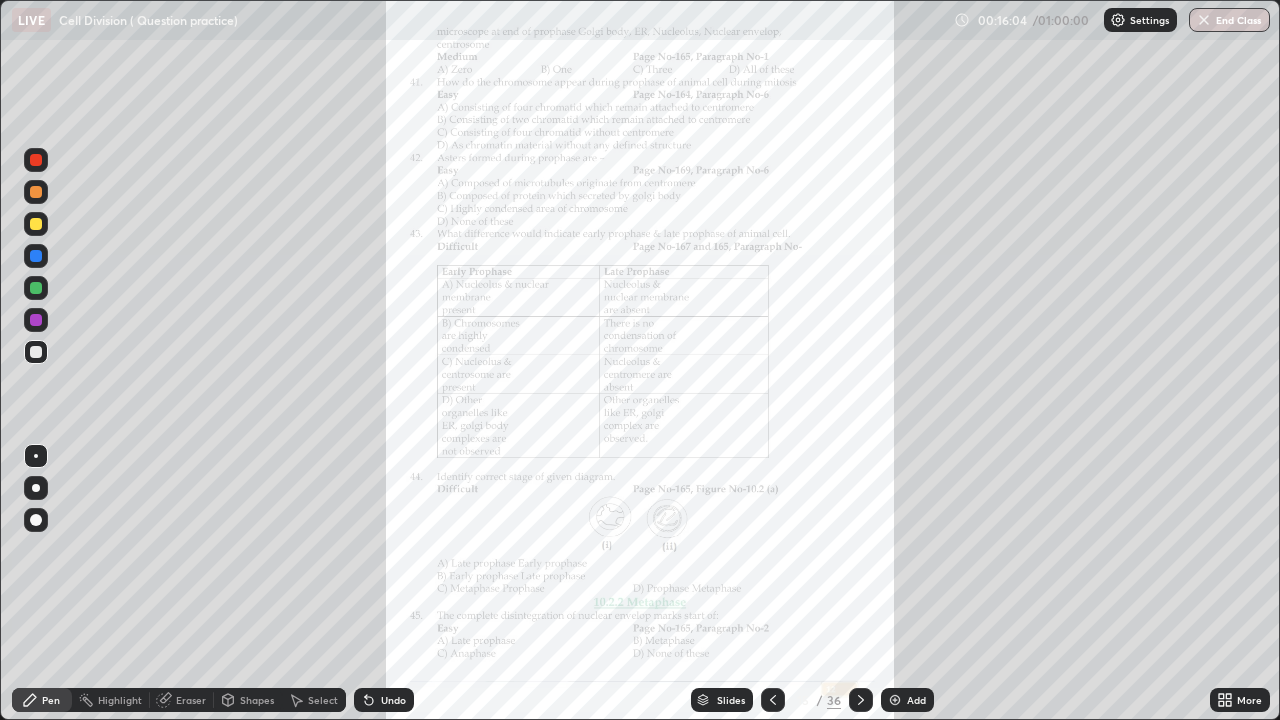 click 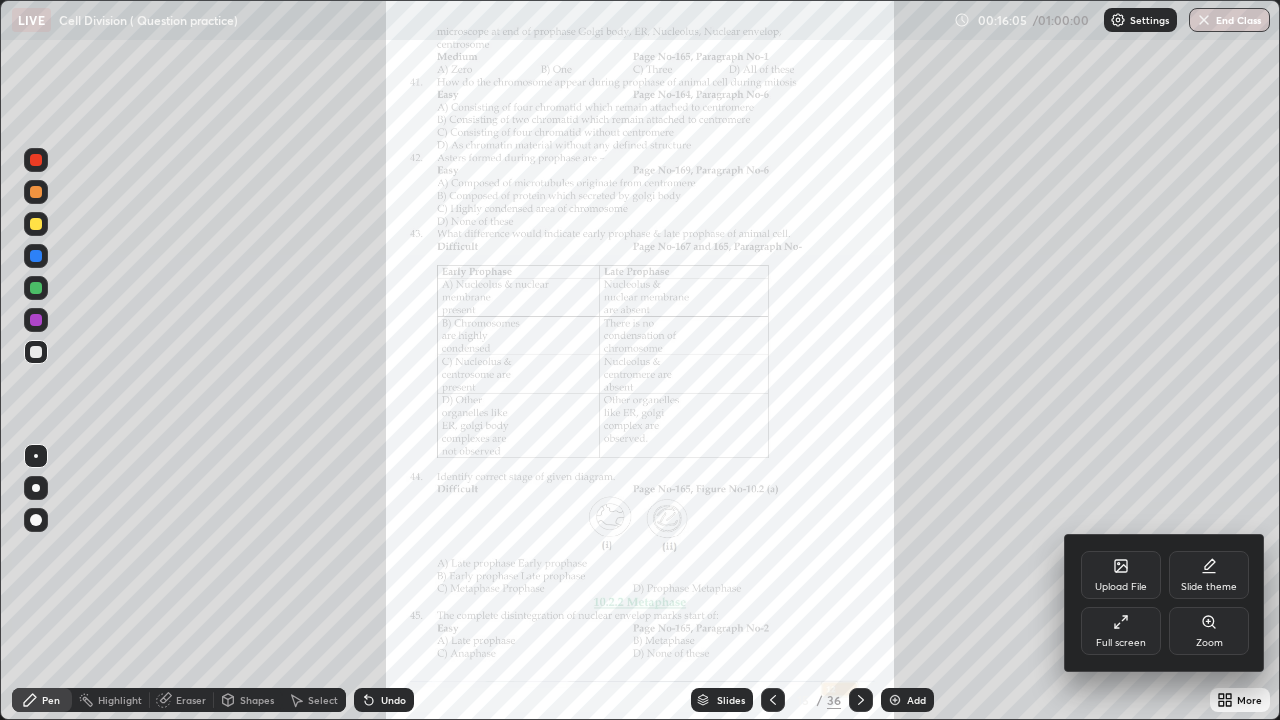 click 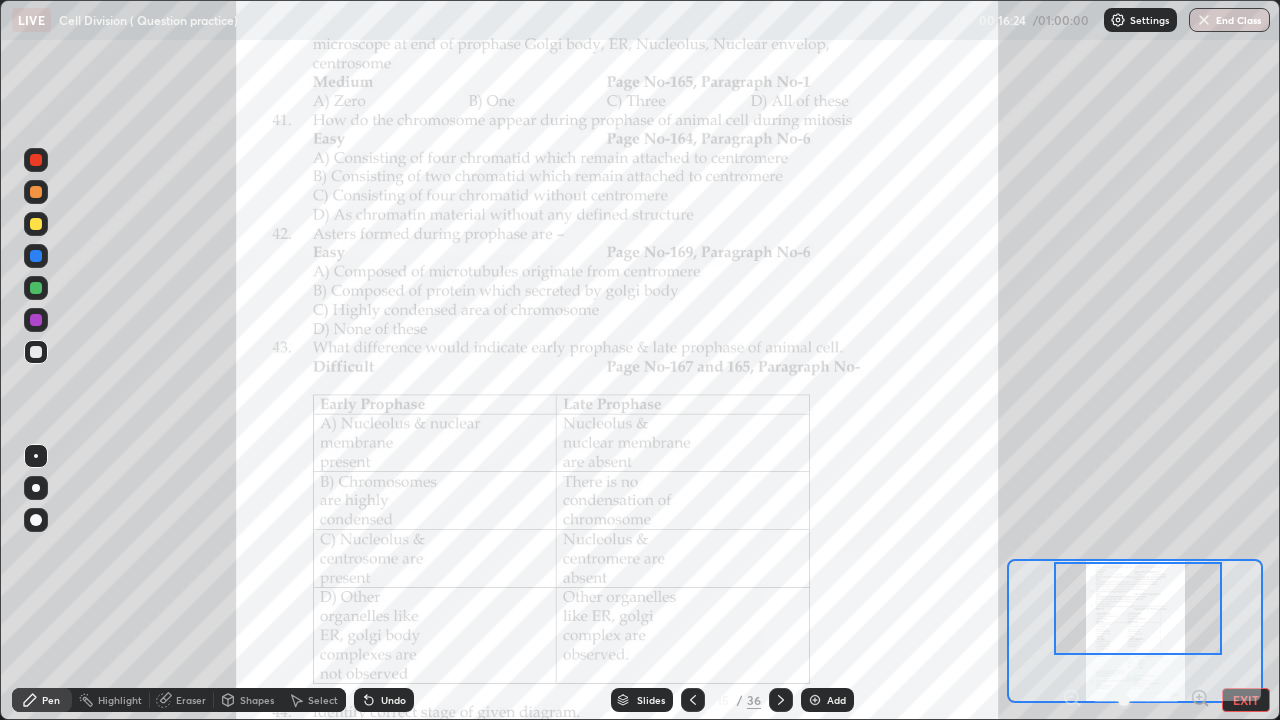 click on "EXIT" at bounding box center (1246, 700) 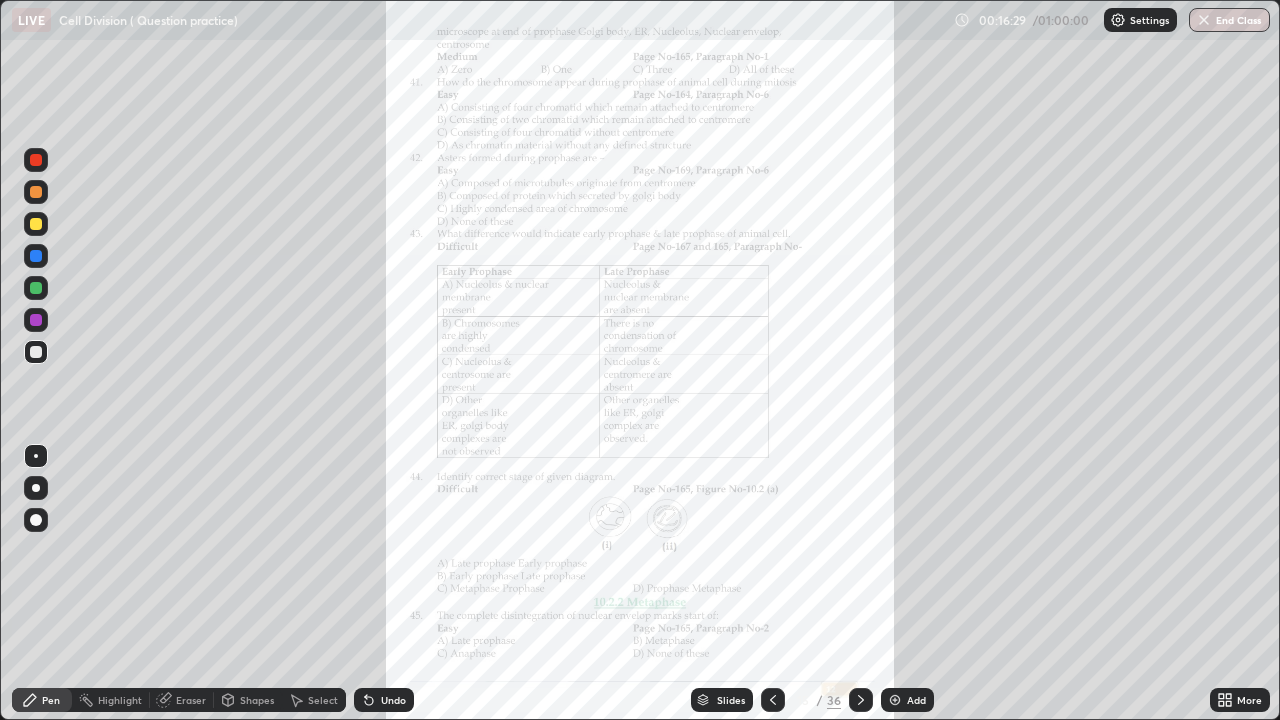click 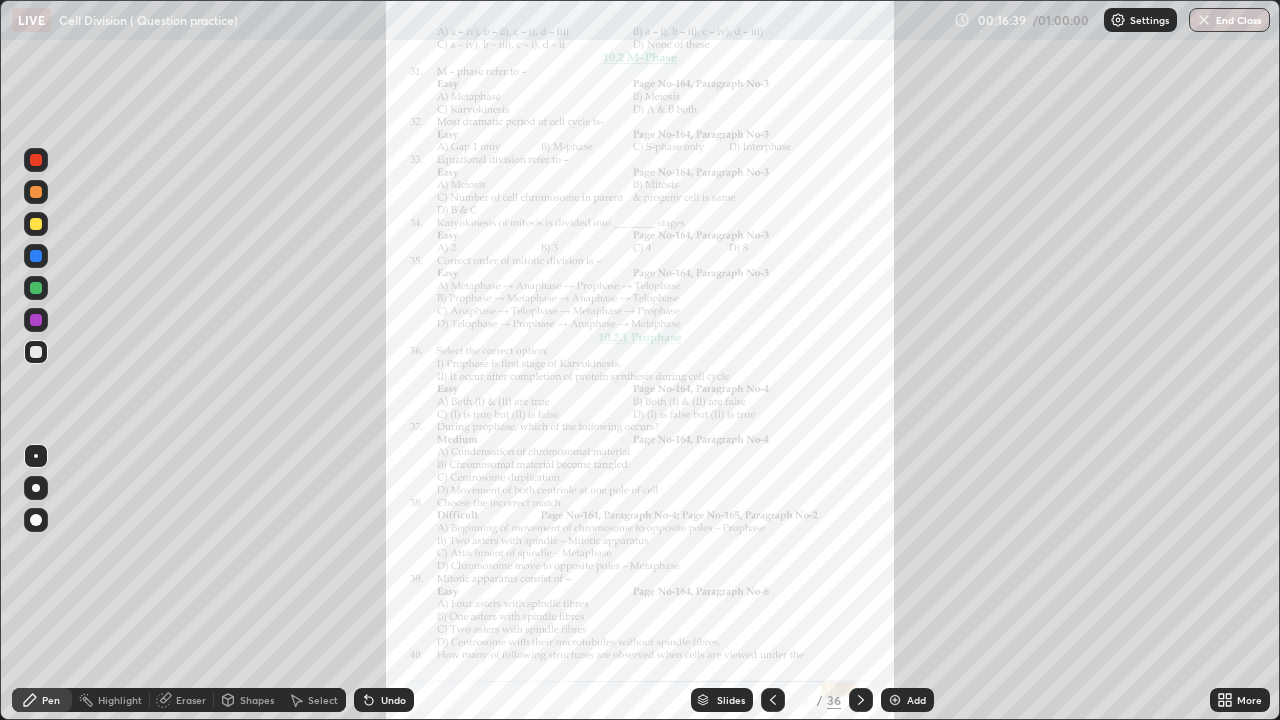 click 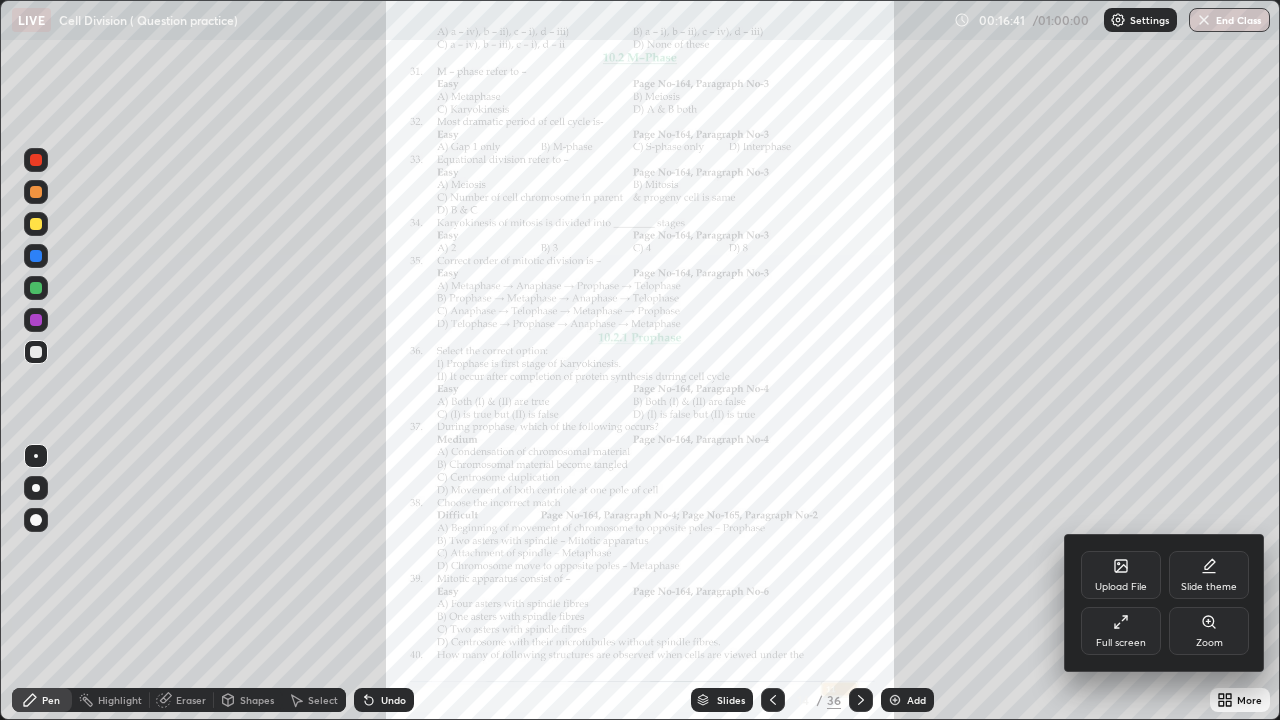 click at bounding box center (640, 360) 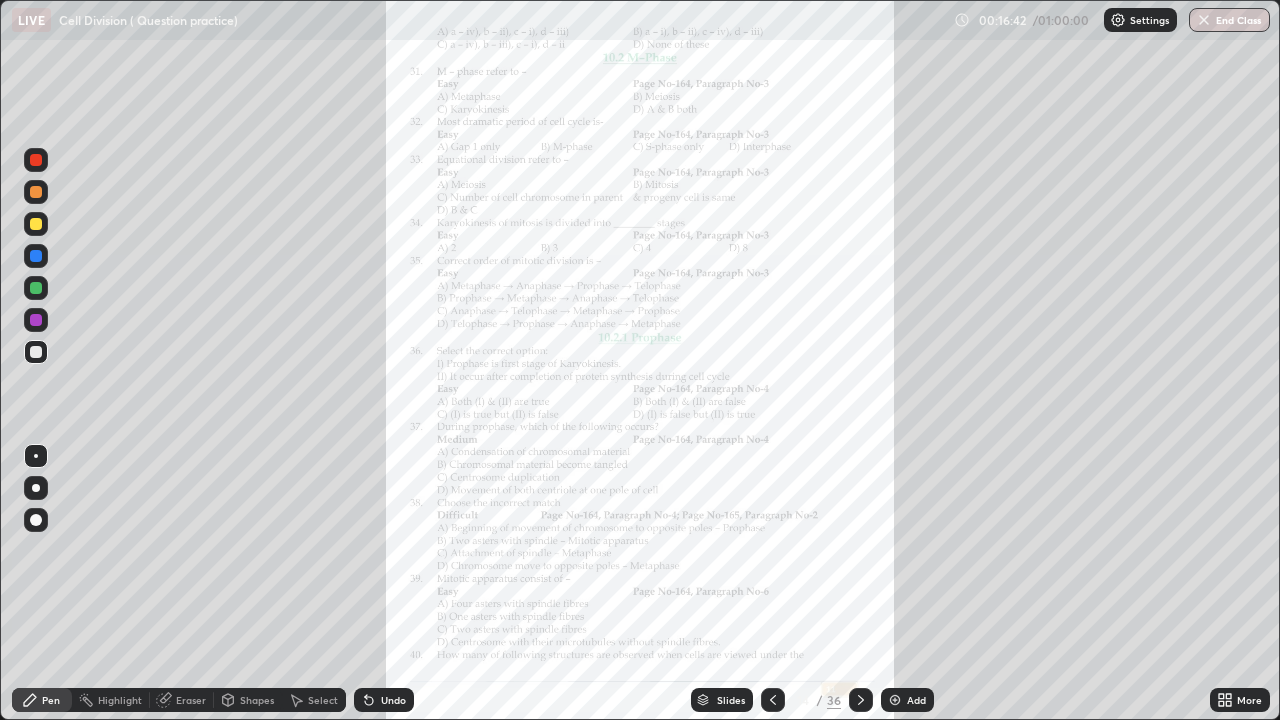 click 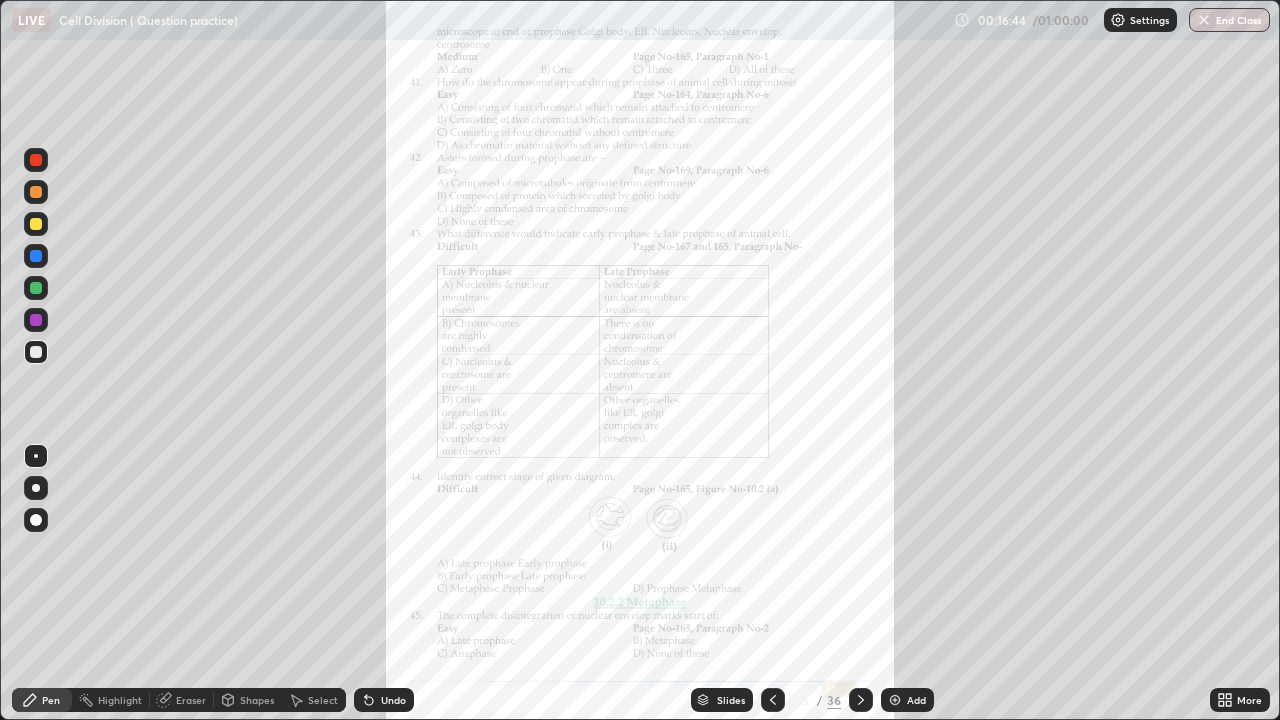 click 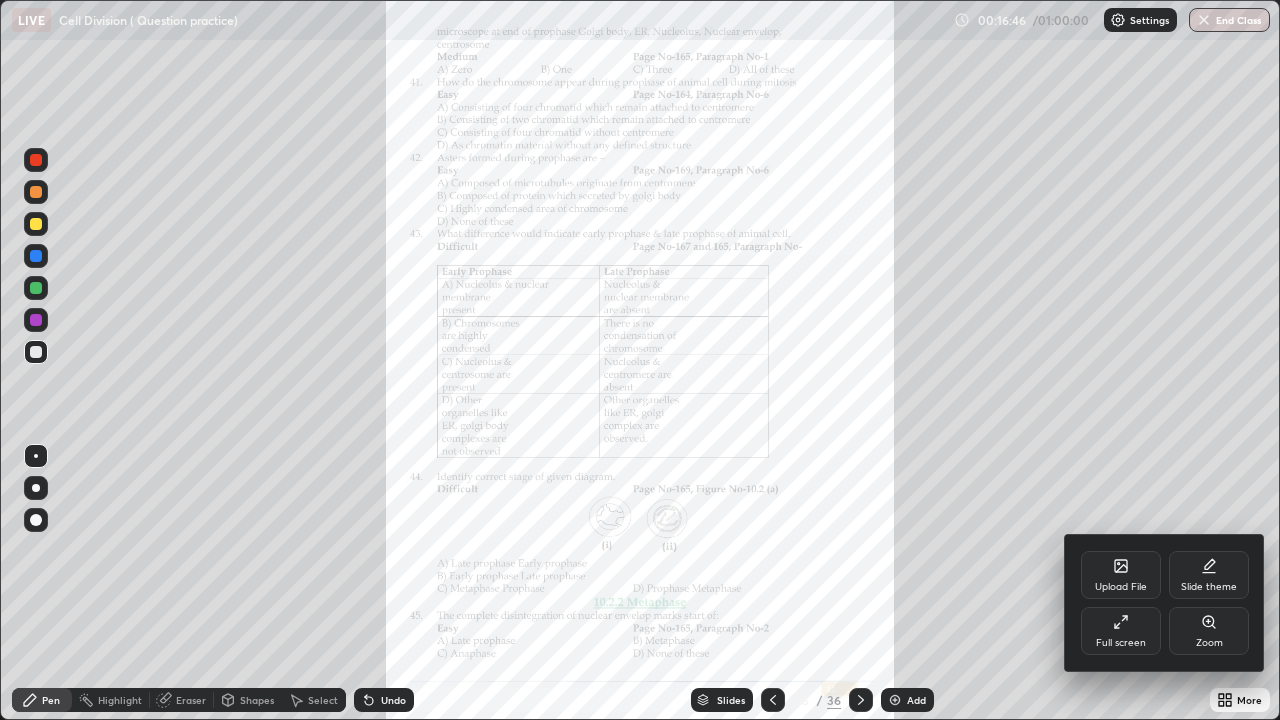 click 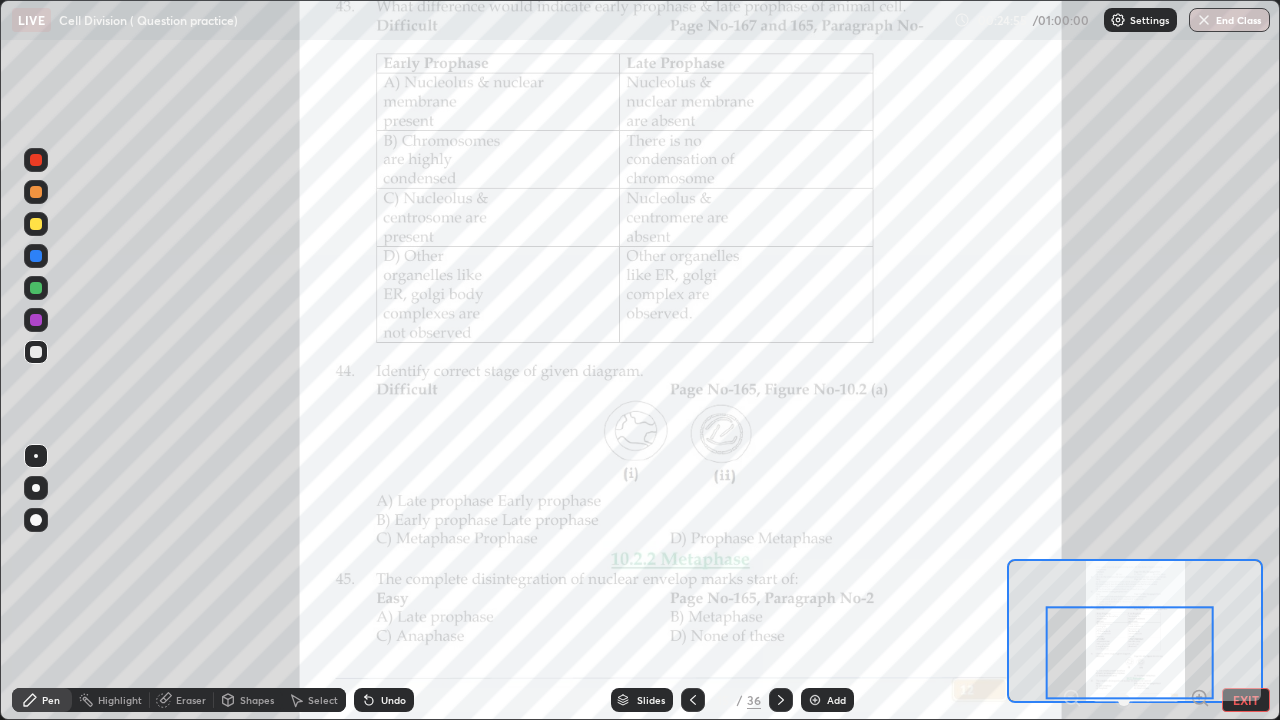 click on "EXIT" at bounding box center (1246, 700) 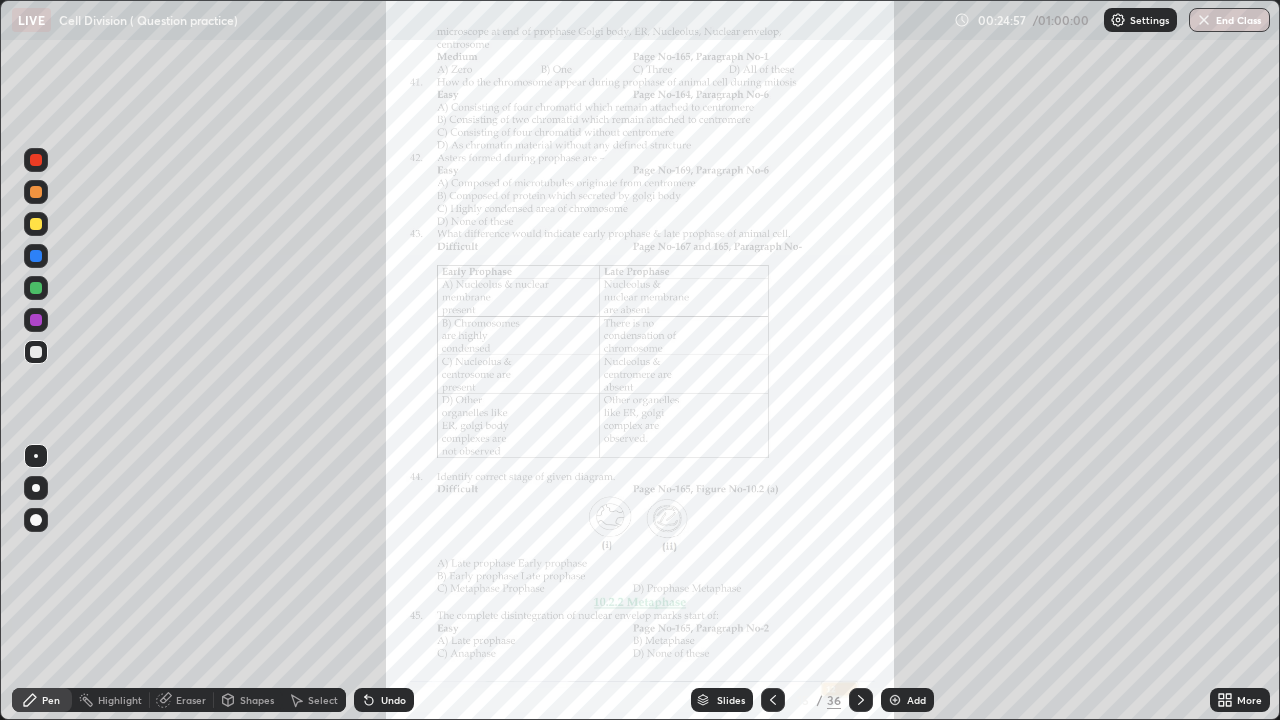 click 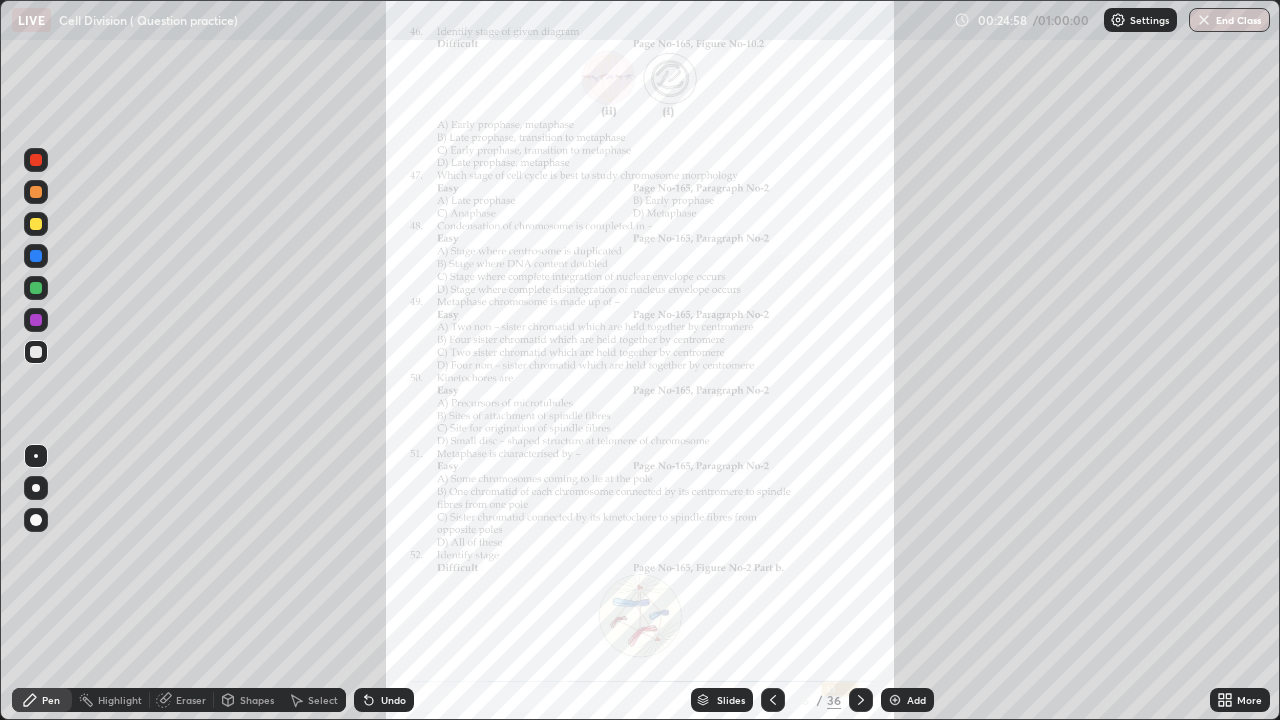 click 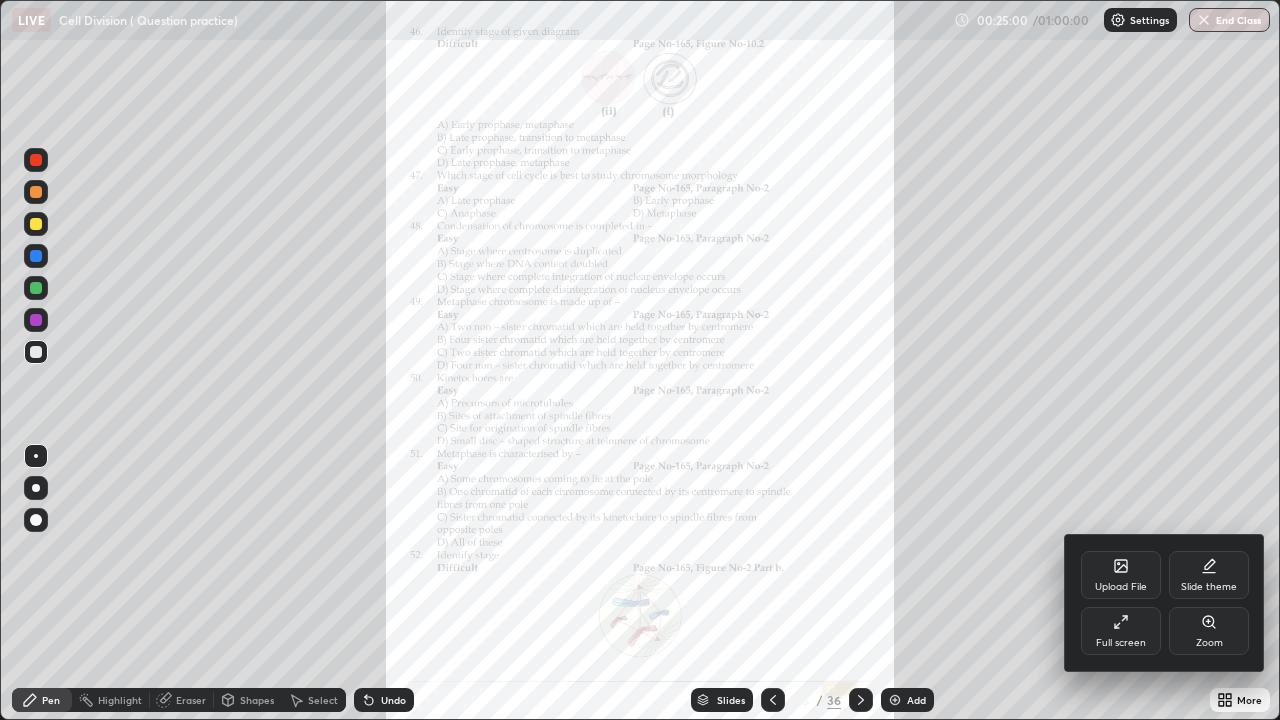 click 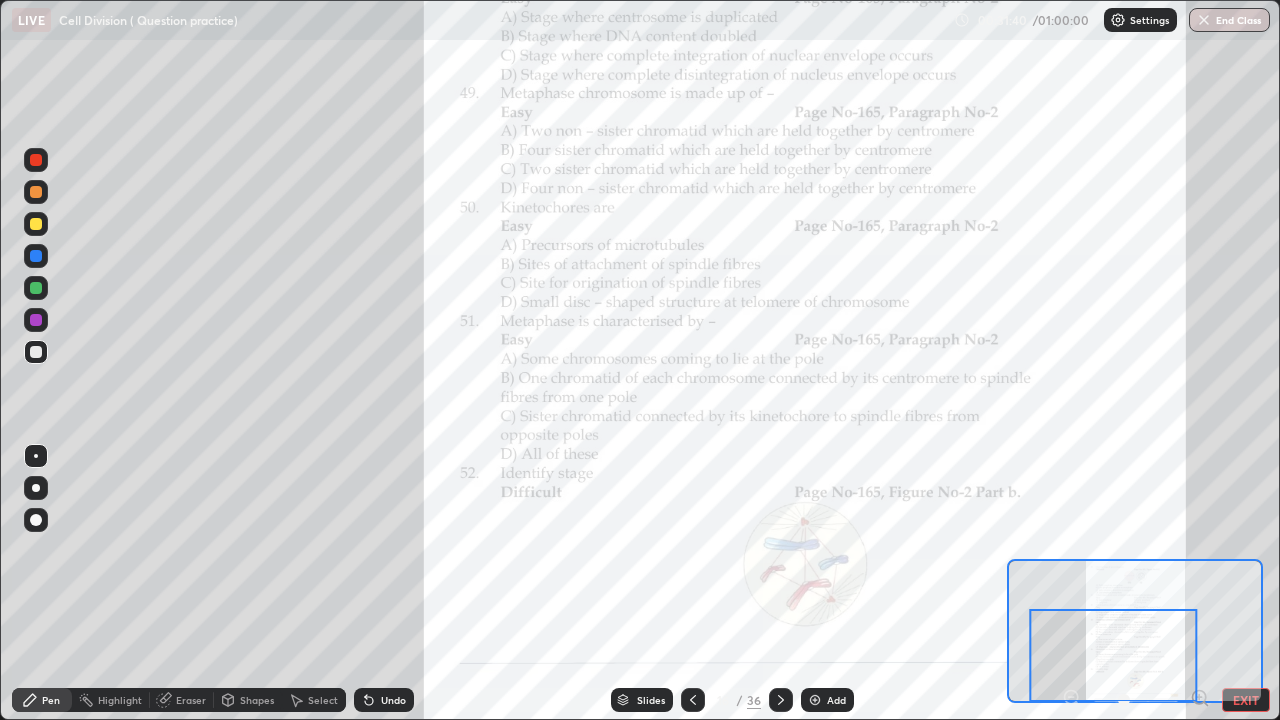 click on "EXIT" at bounding box center (1246, 700) 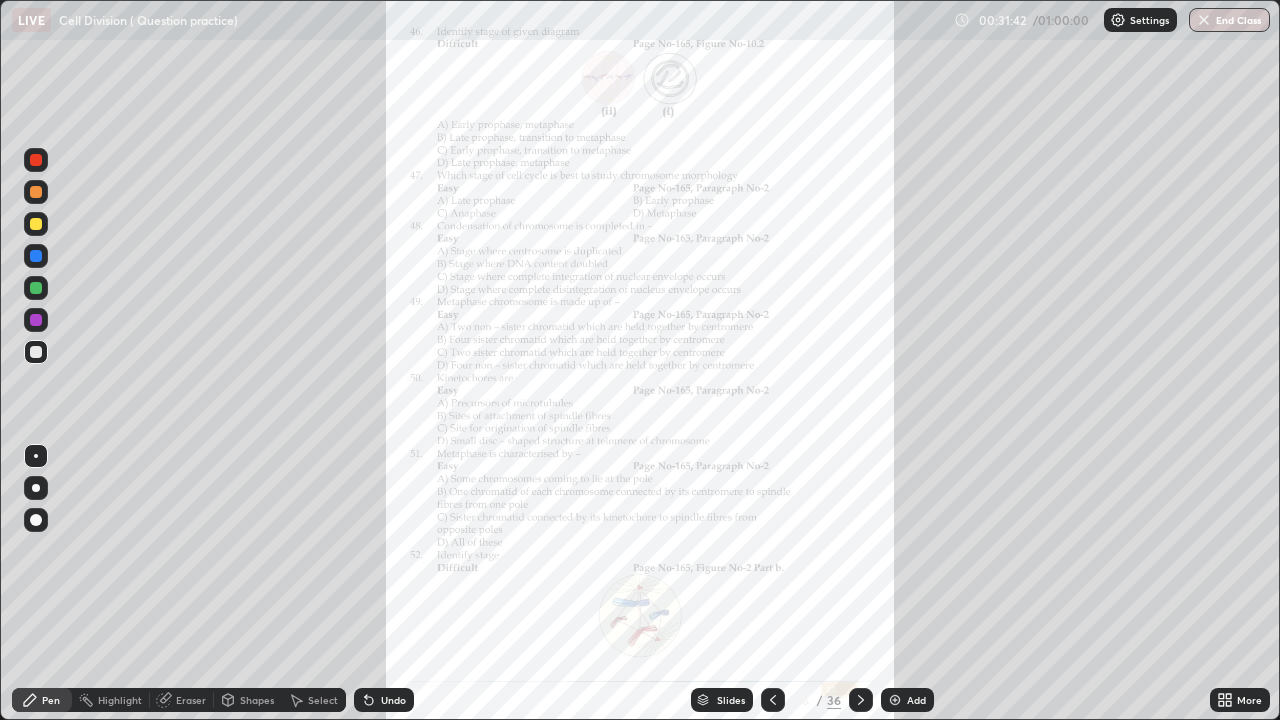 click at bounding box center [895, 700] 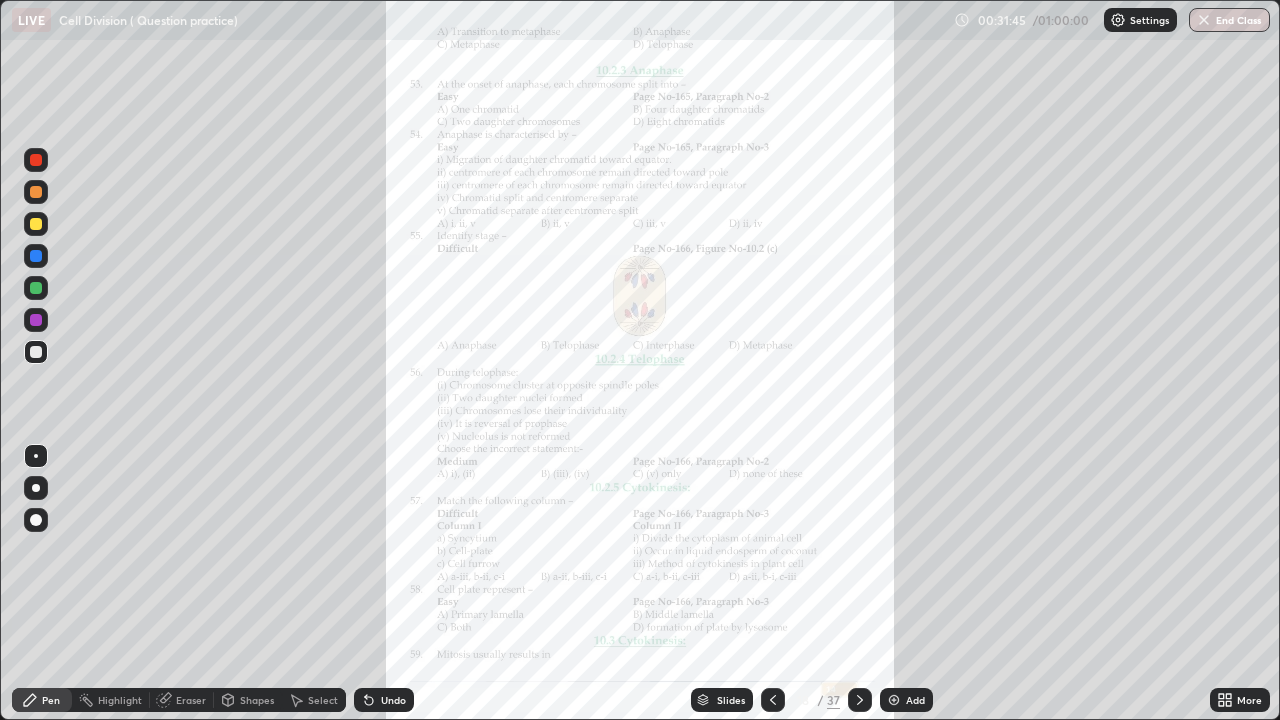 click 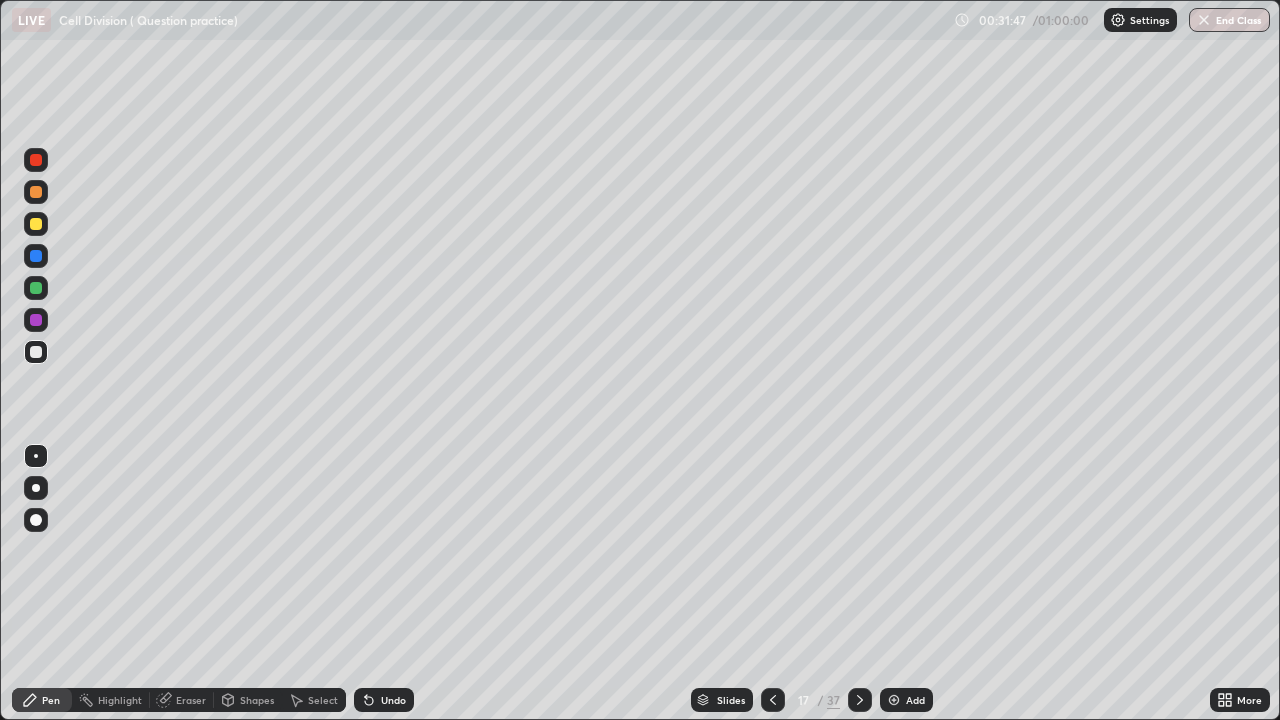 click 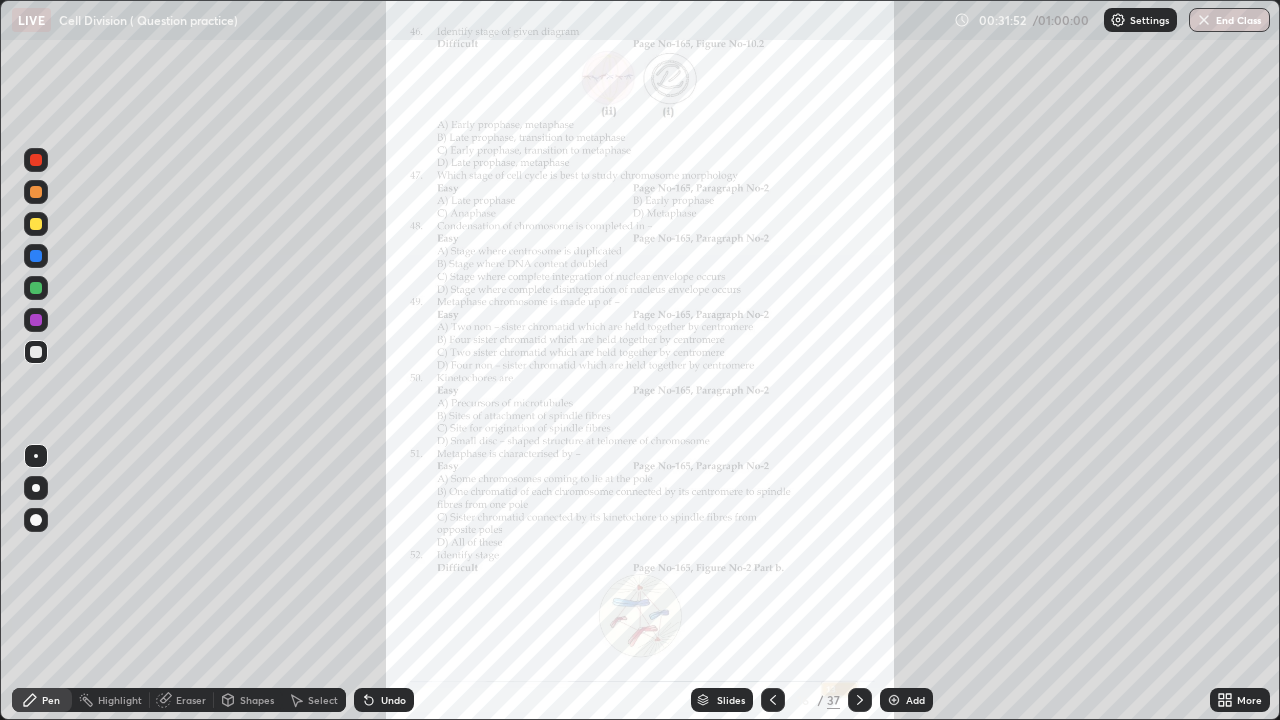 click 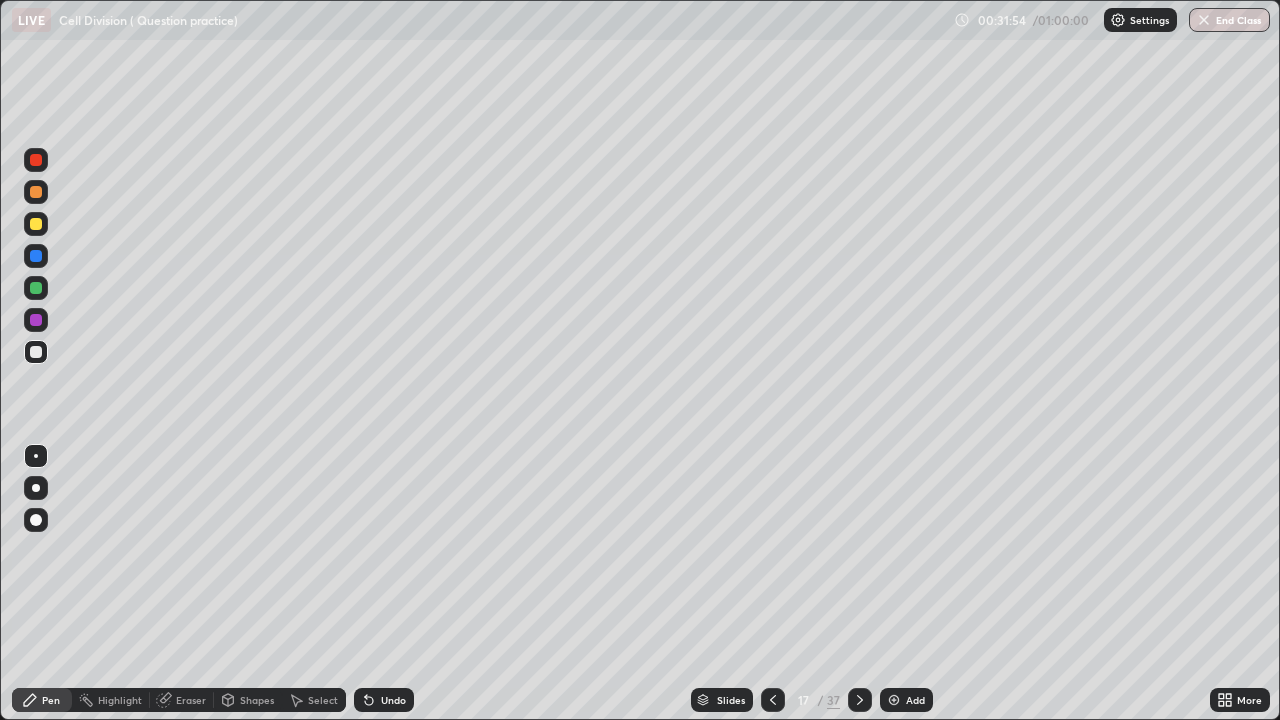 click 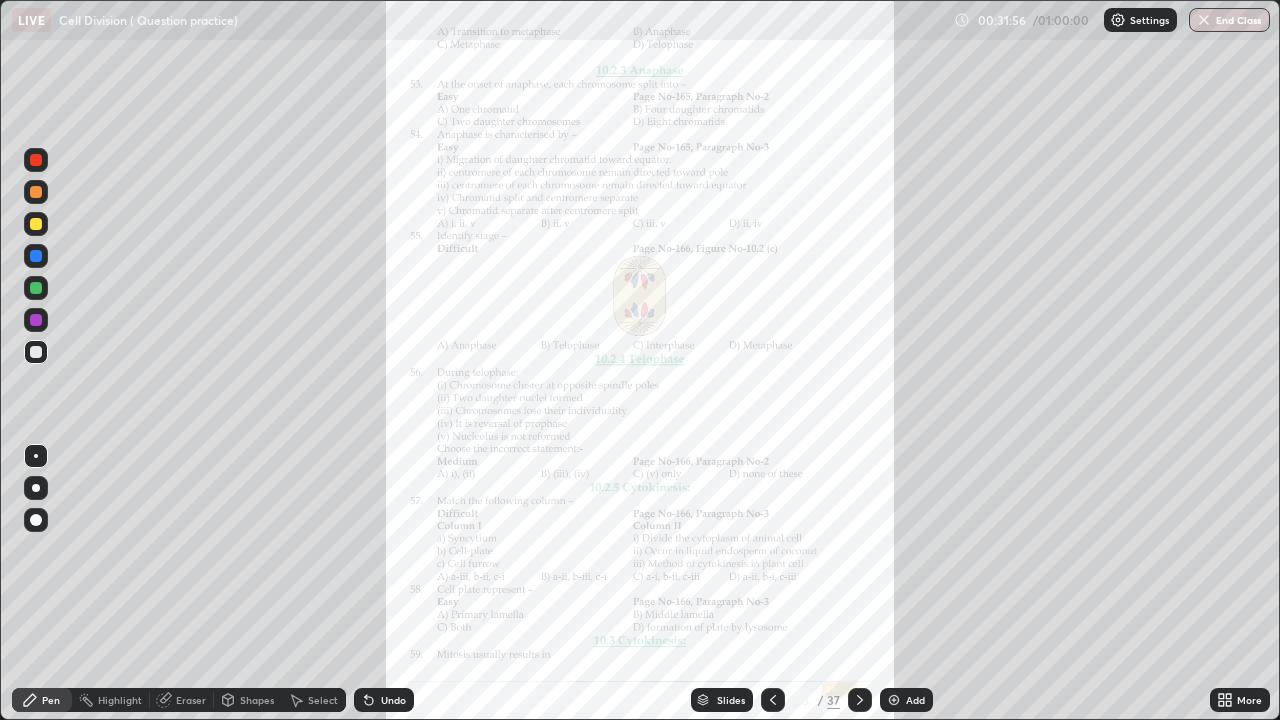 click 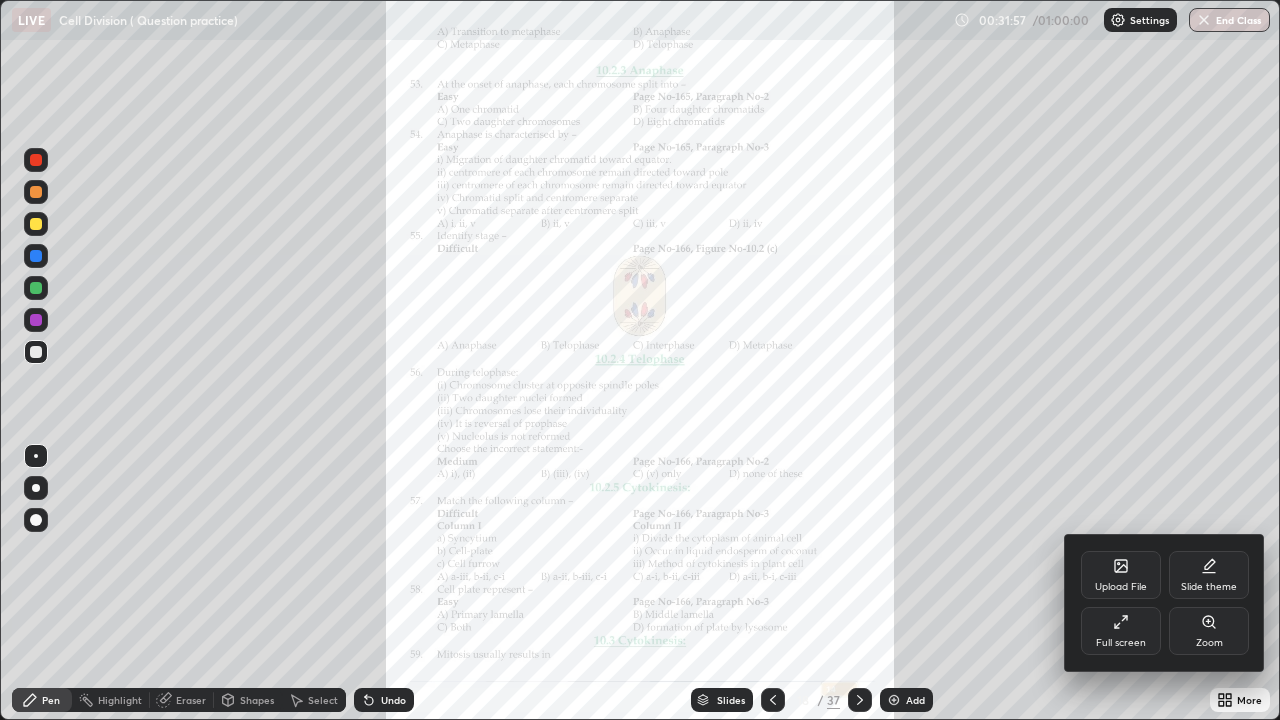 click 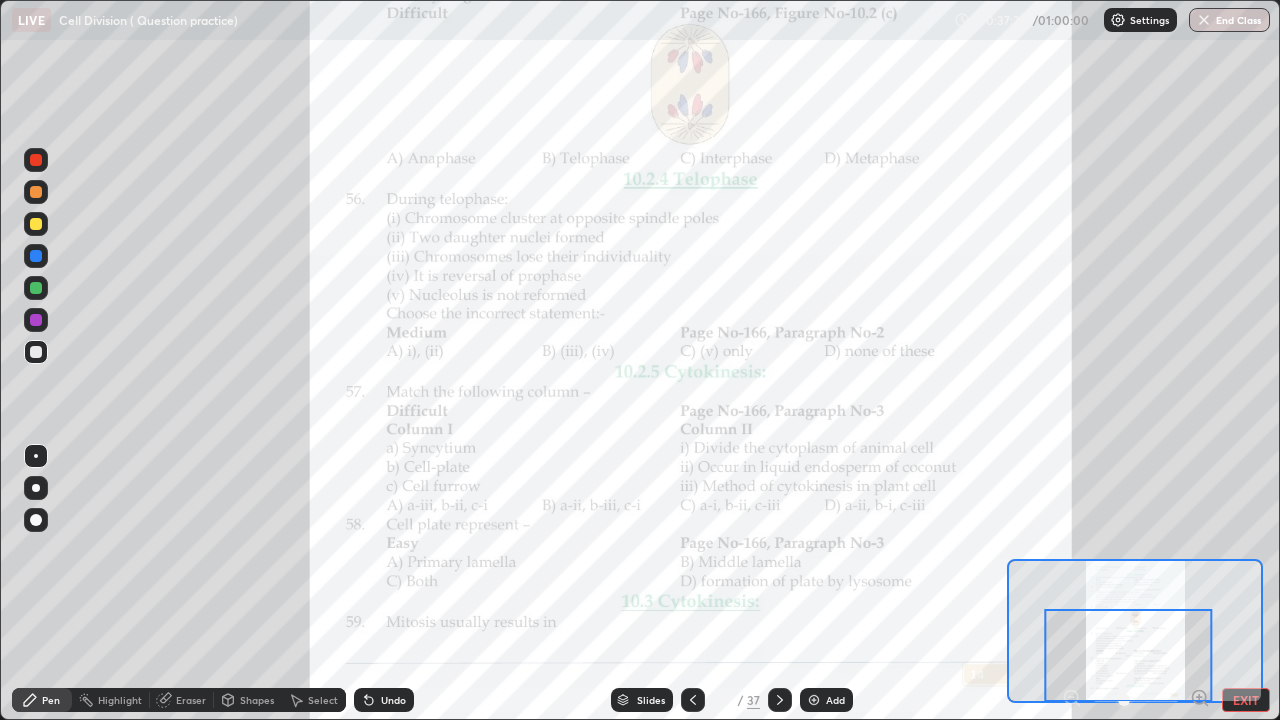 click on "EXIT" at bounding box center [1246, 700] 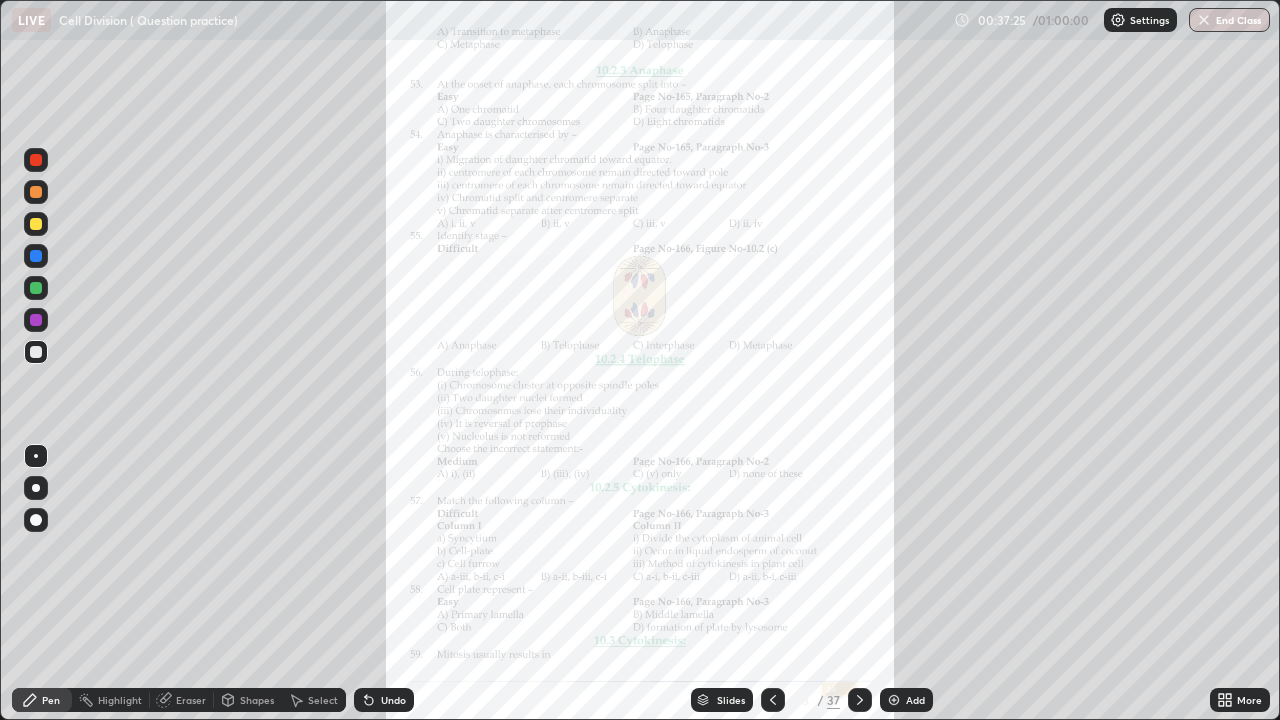 click 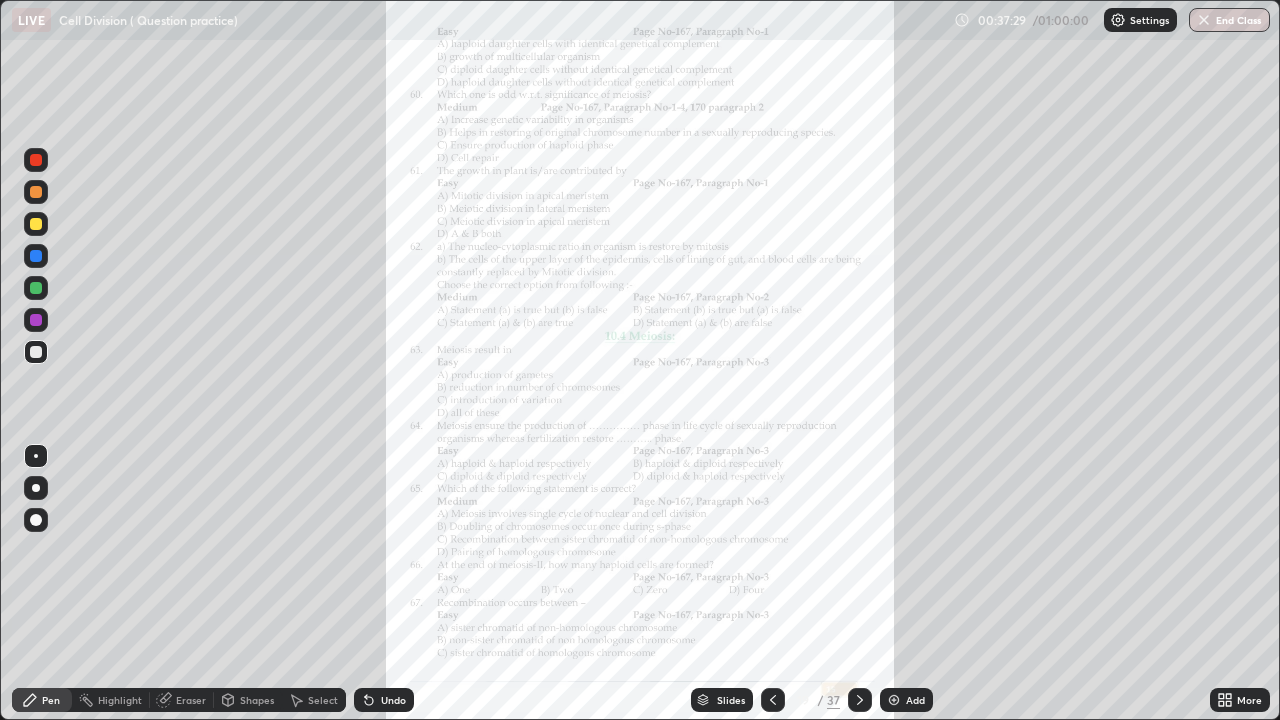 click 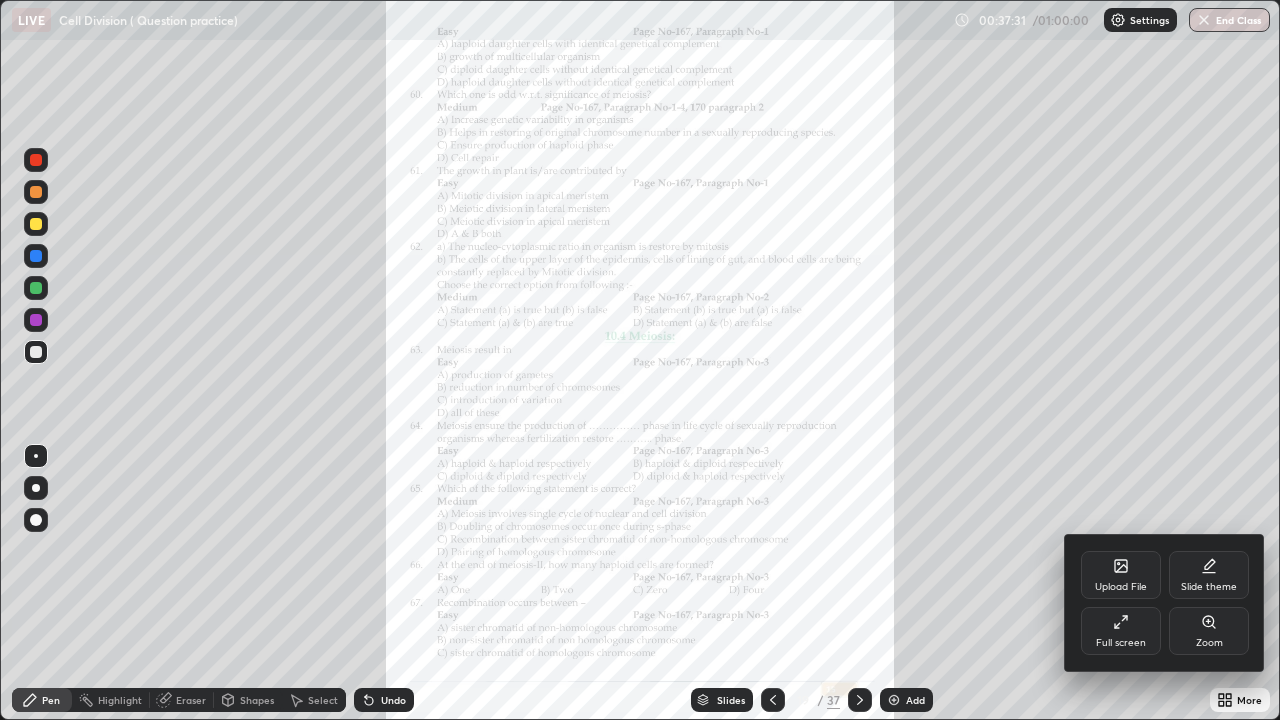 click 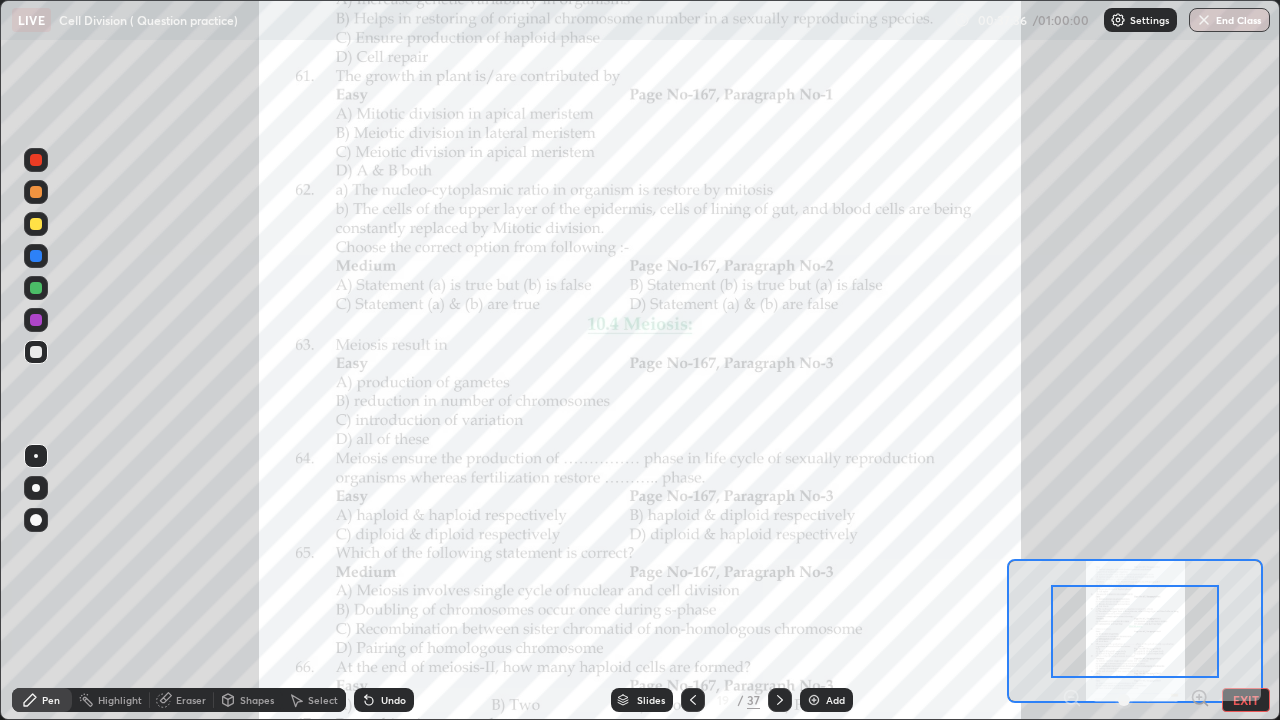 click on "EXIT" at bounding box center (1246, 700) 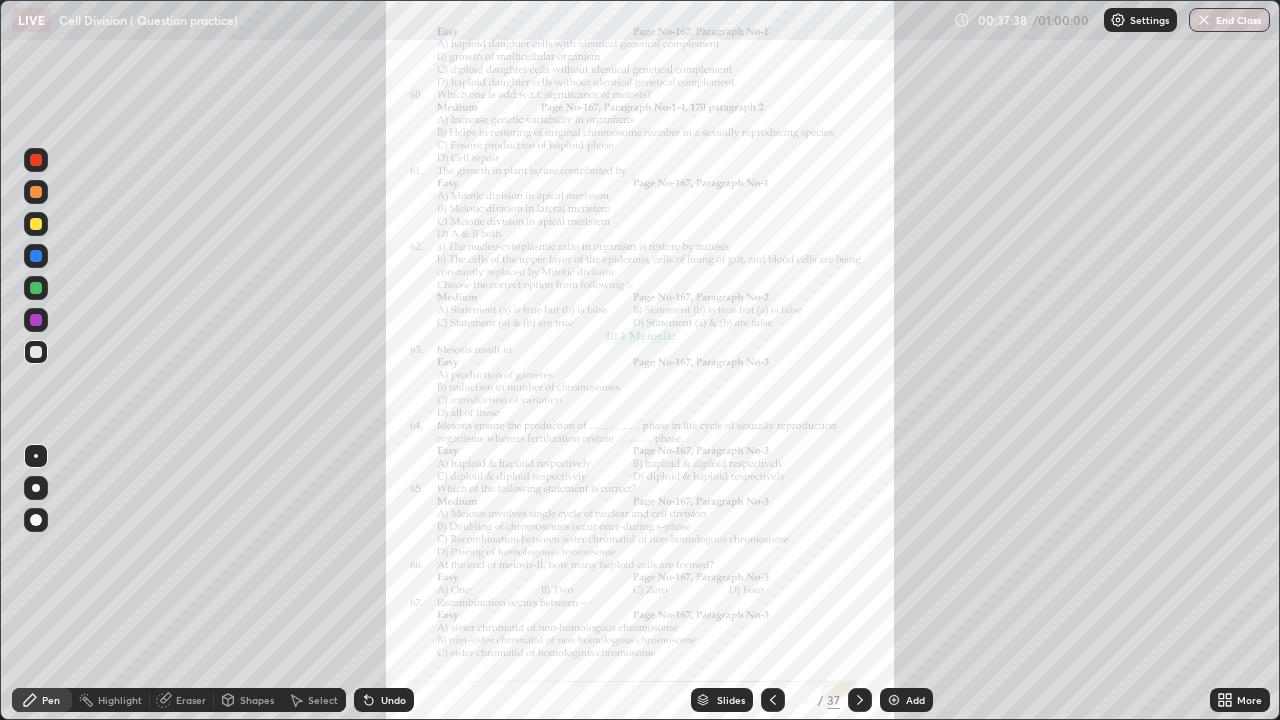 click 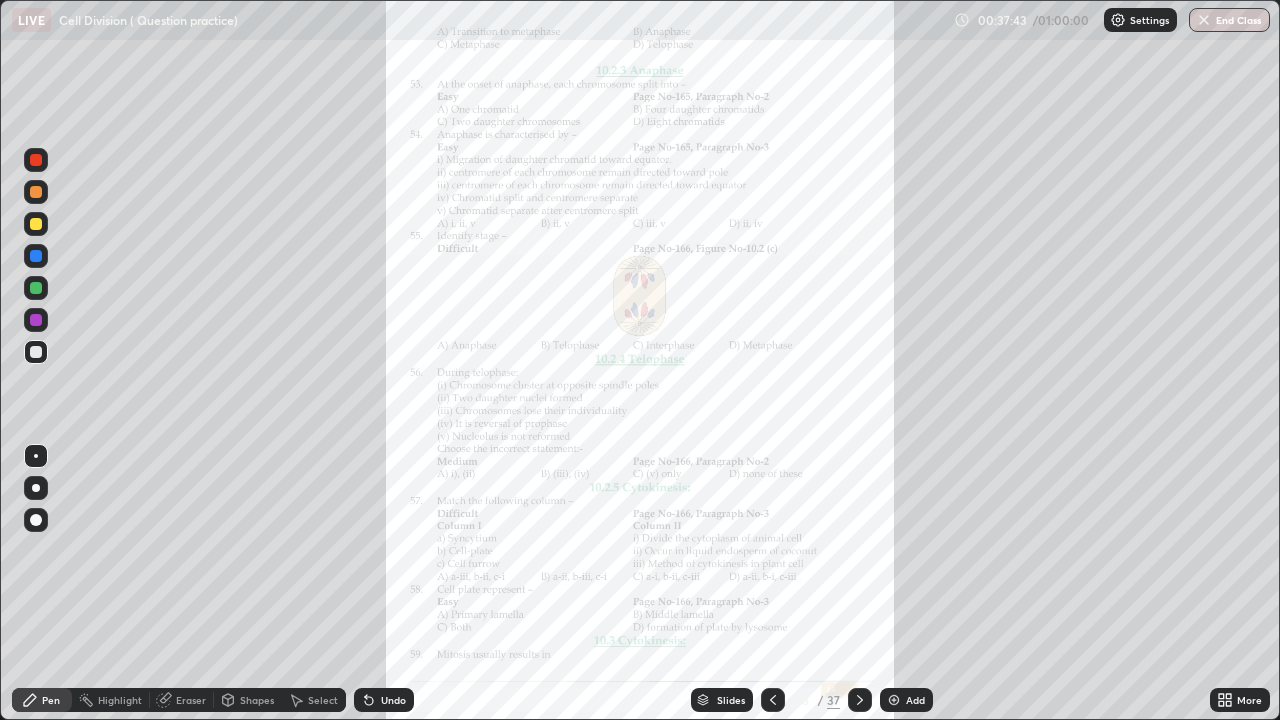 click 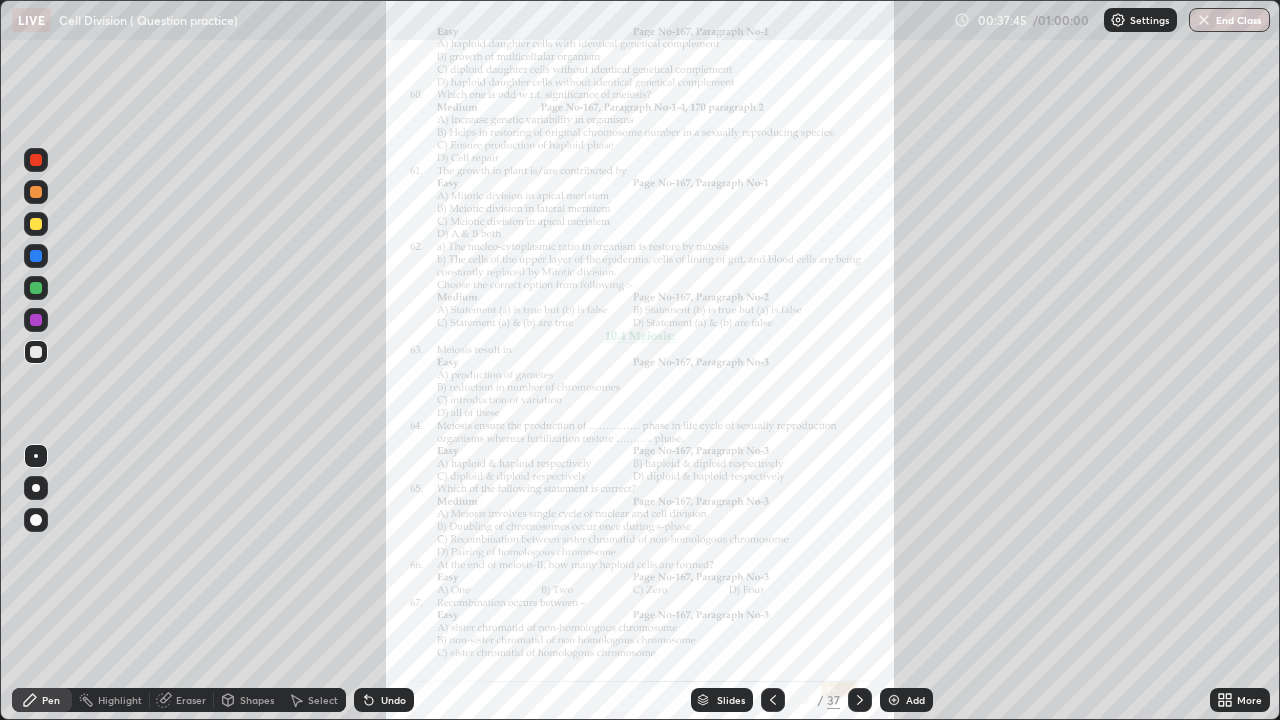 click 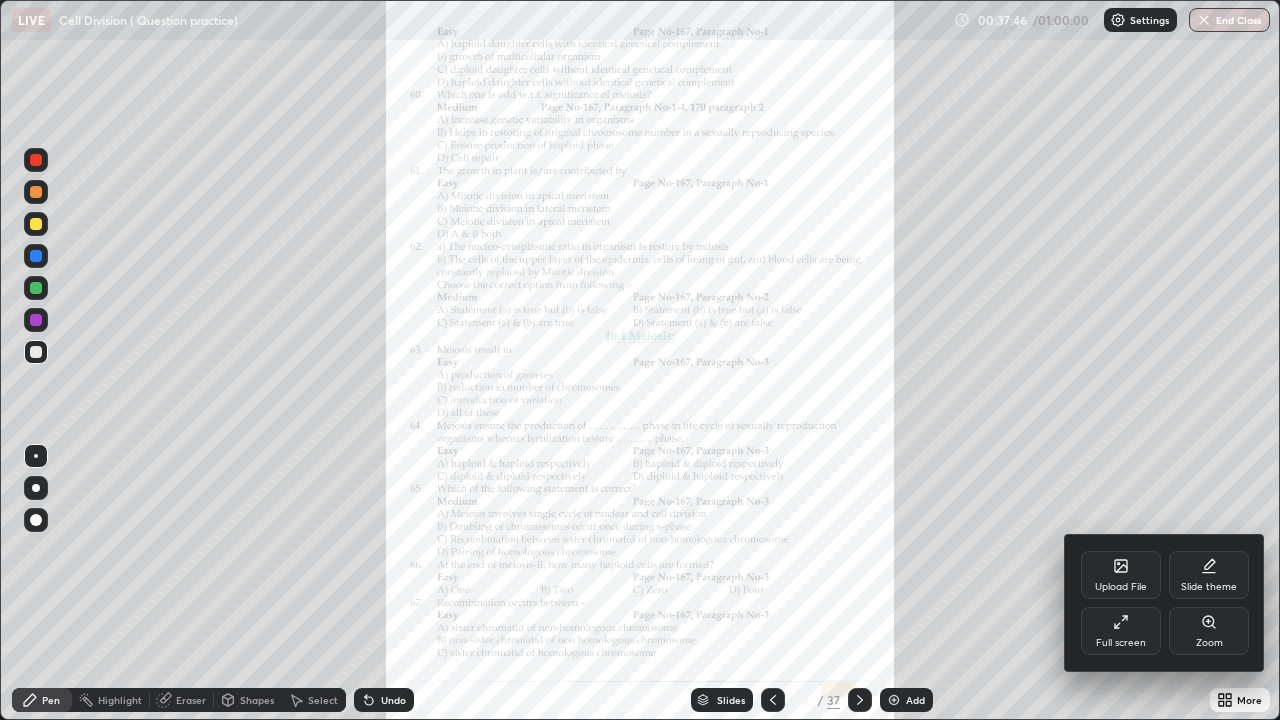 click 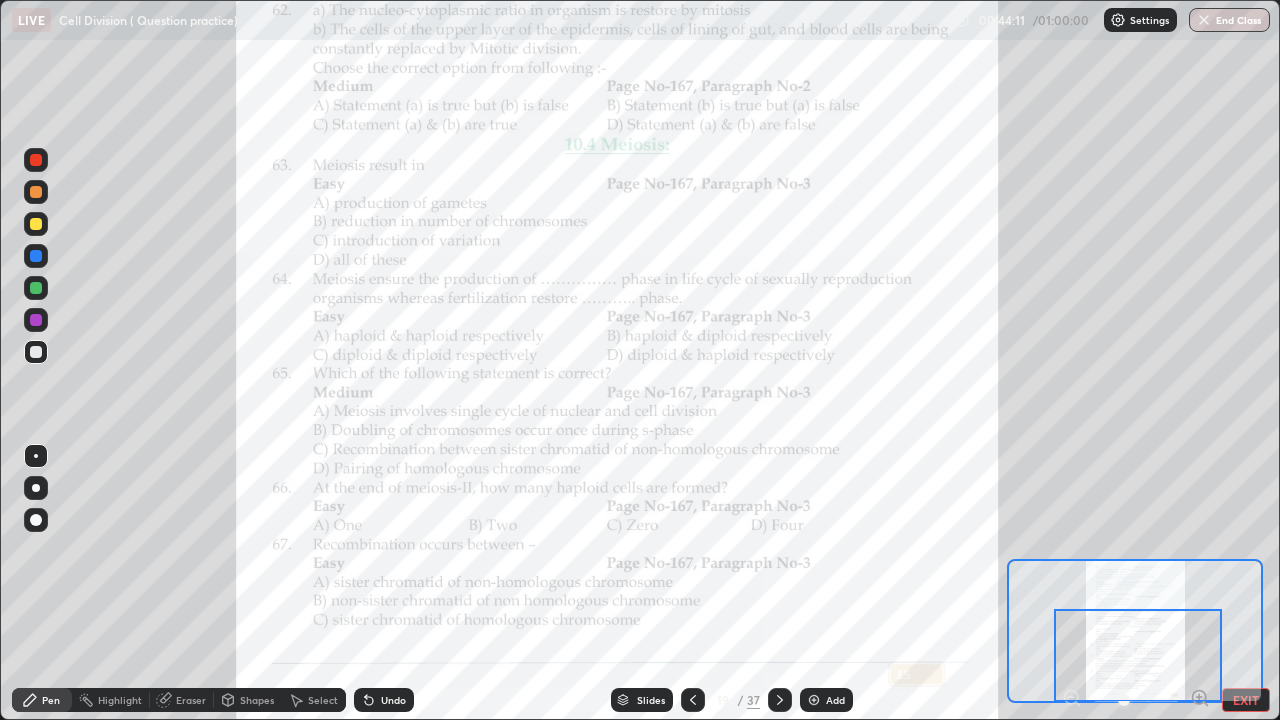 click on "EXIT" at bounding box center [1246, 700] 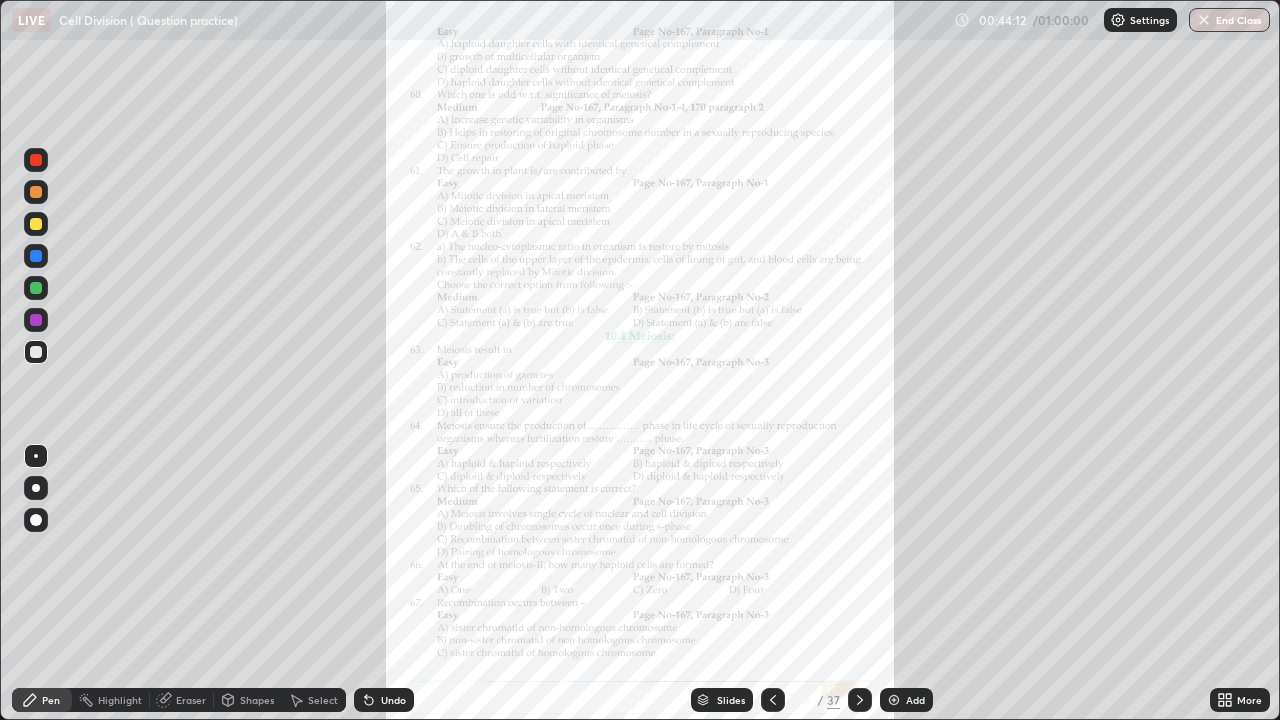 click 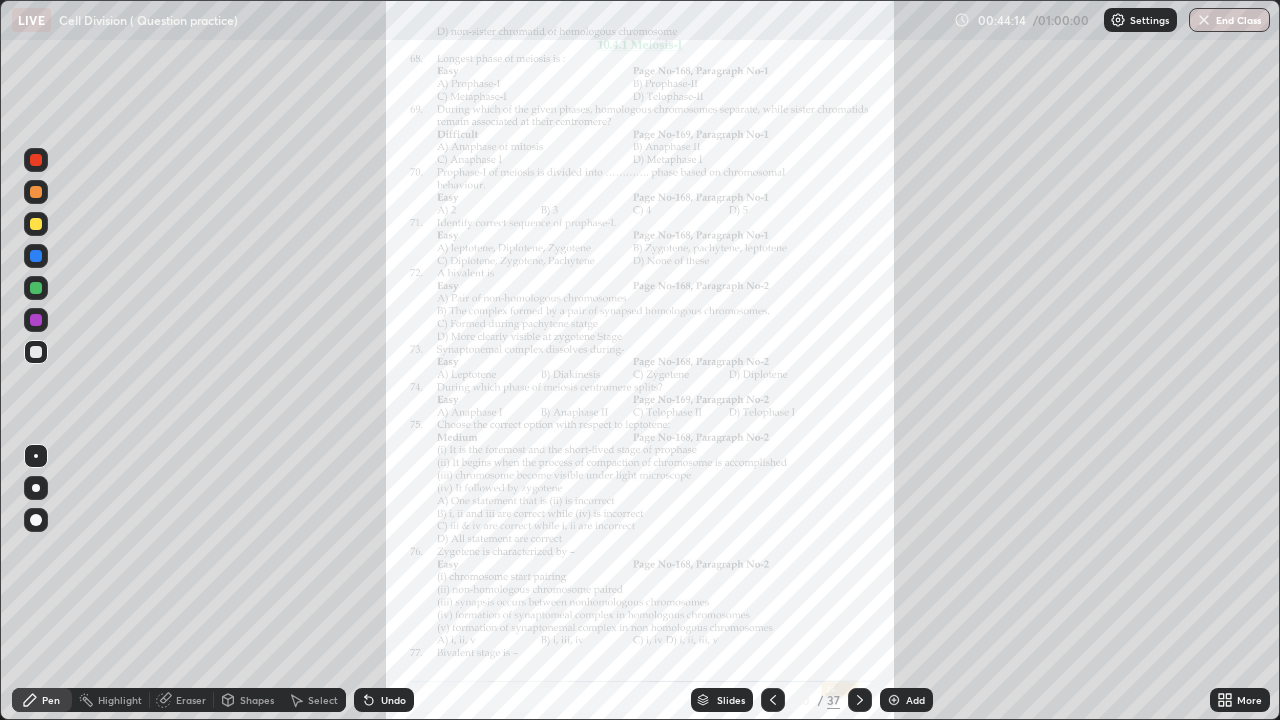 click 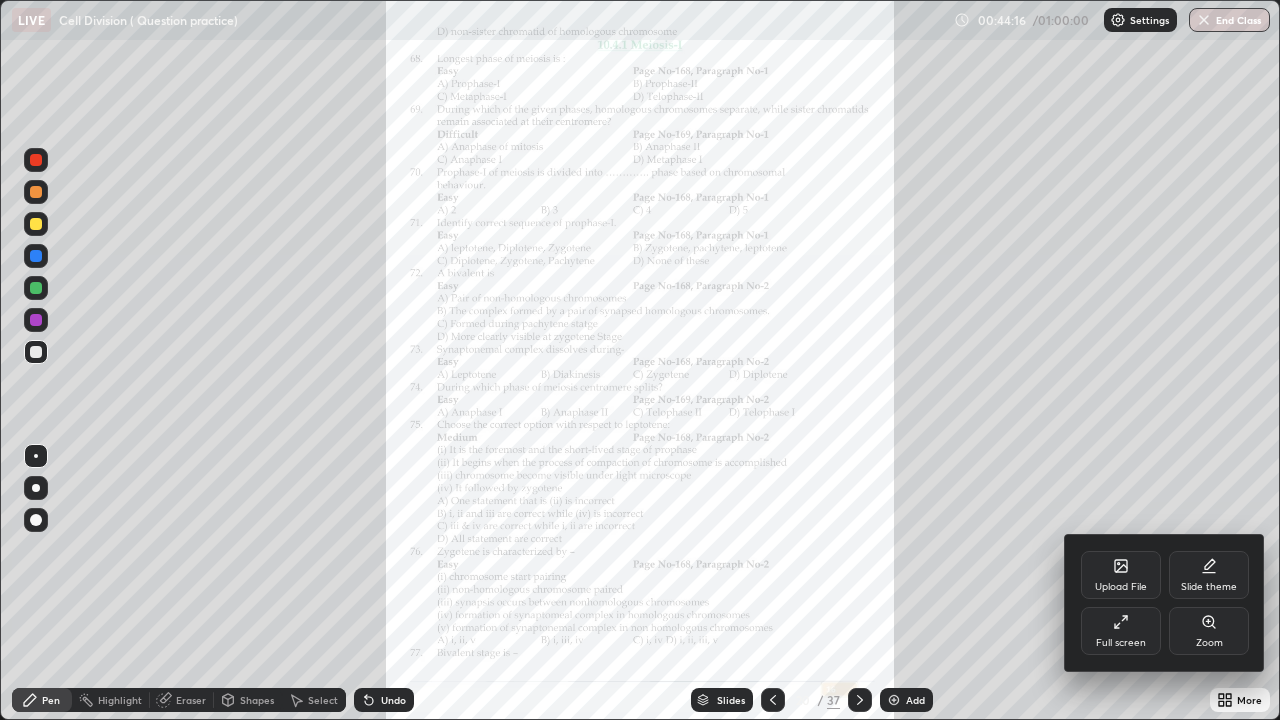 click 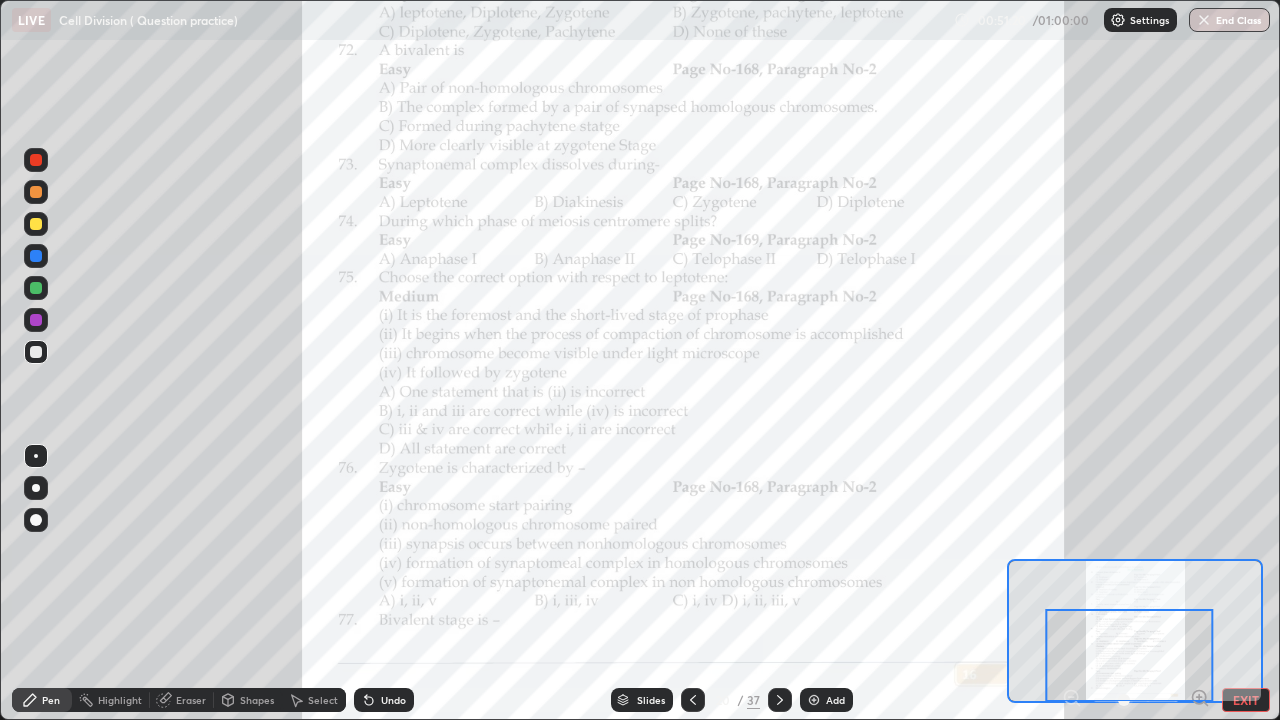 click on "EXIT" at bounding box center [1246, 700] 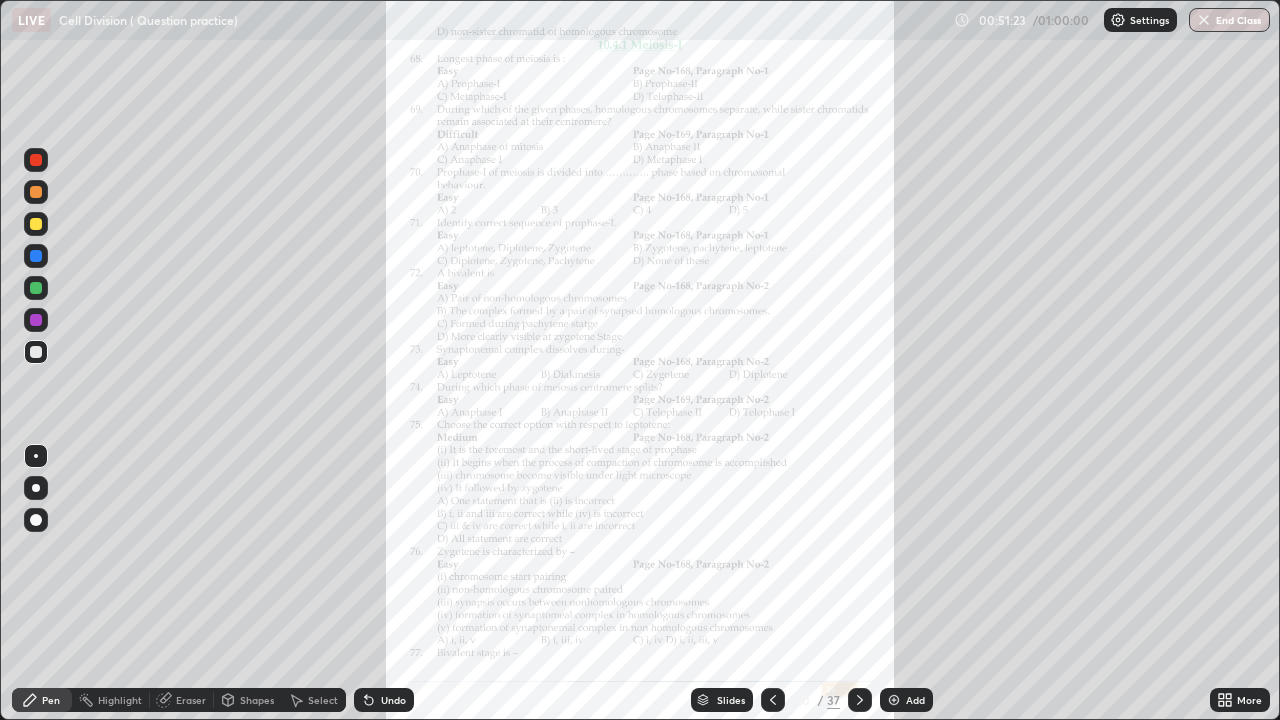 click 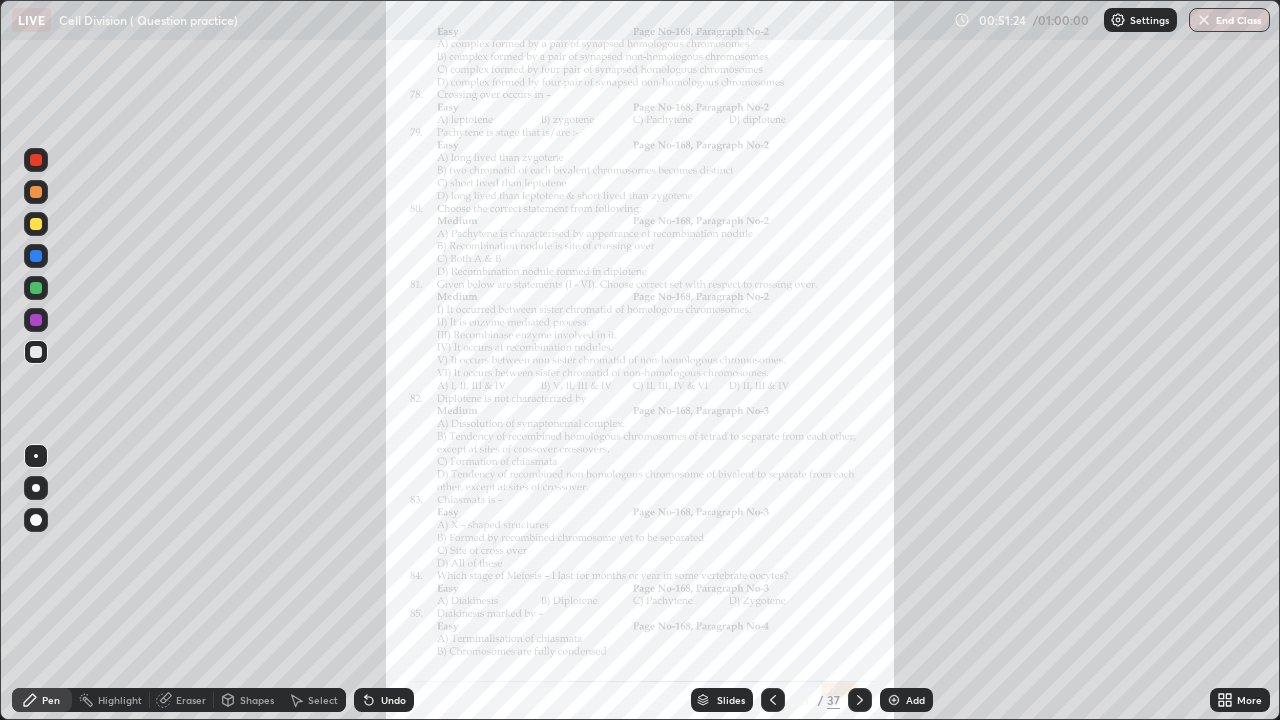click 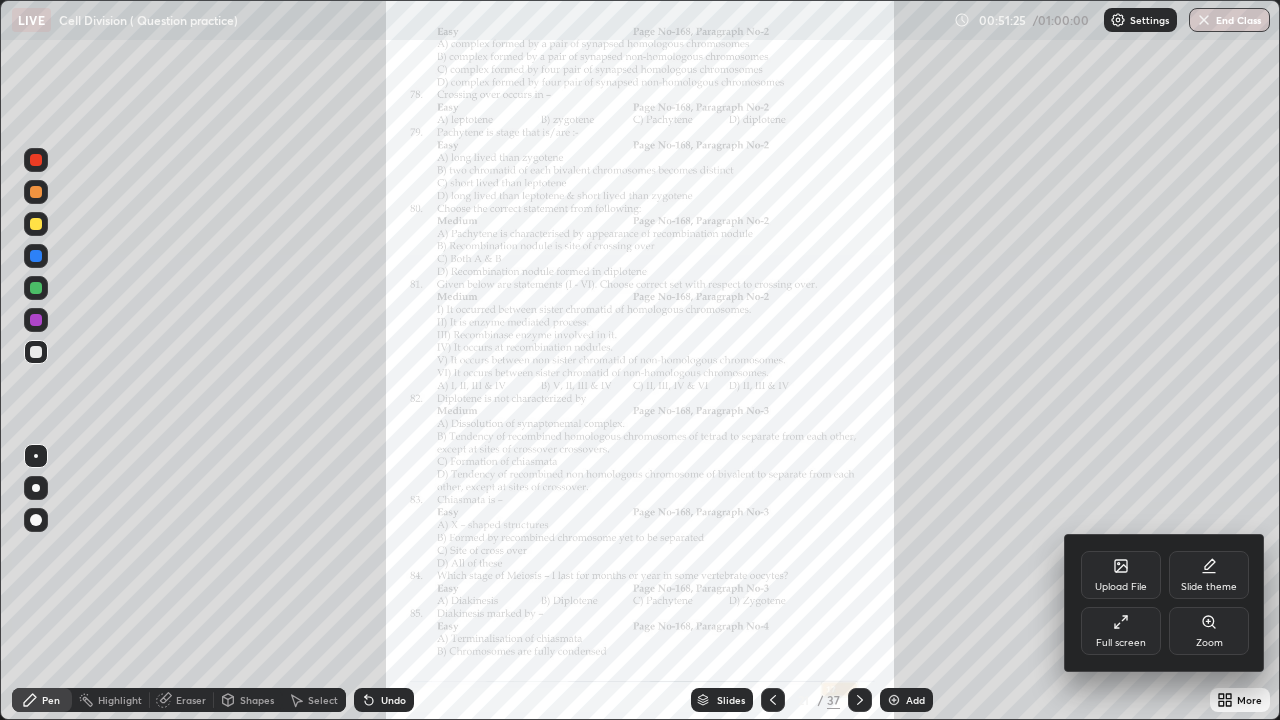 click 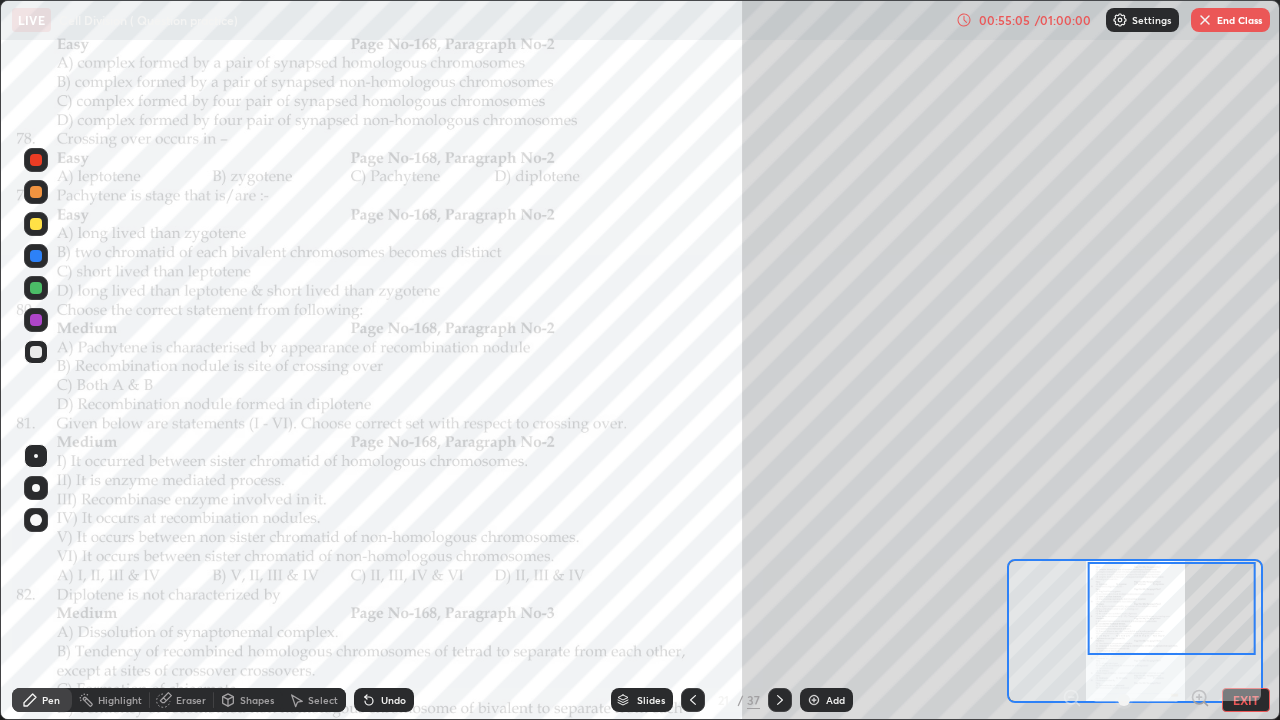 click at bounding box center [1205, 20] 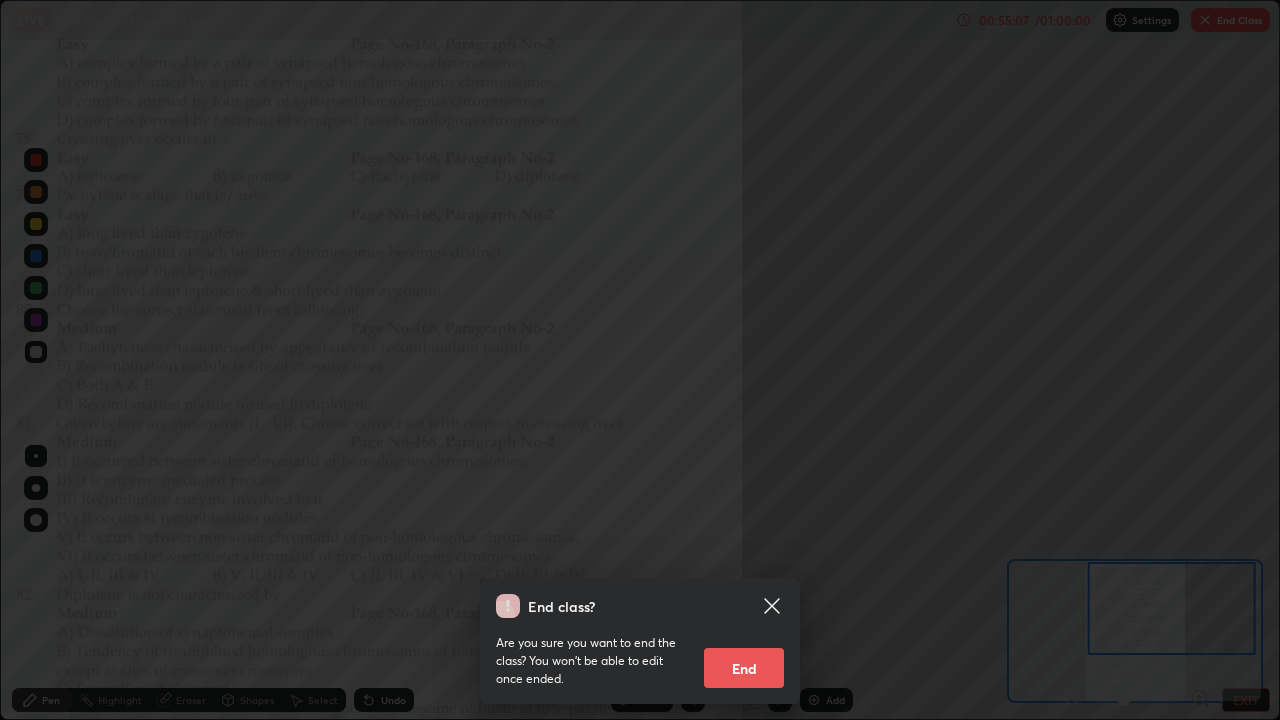 click on "End" at bounding box center (744, 668) 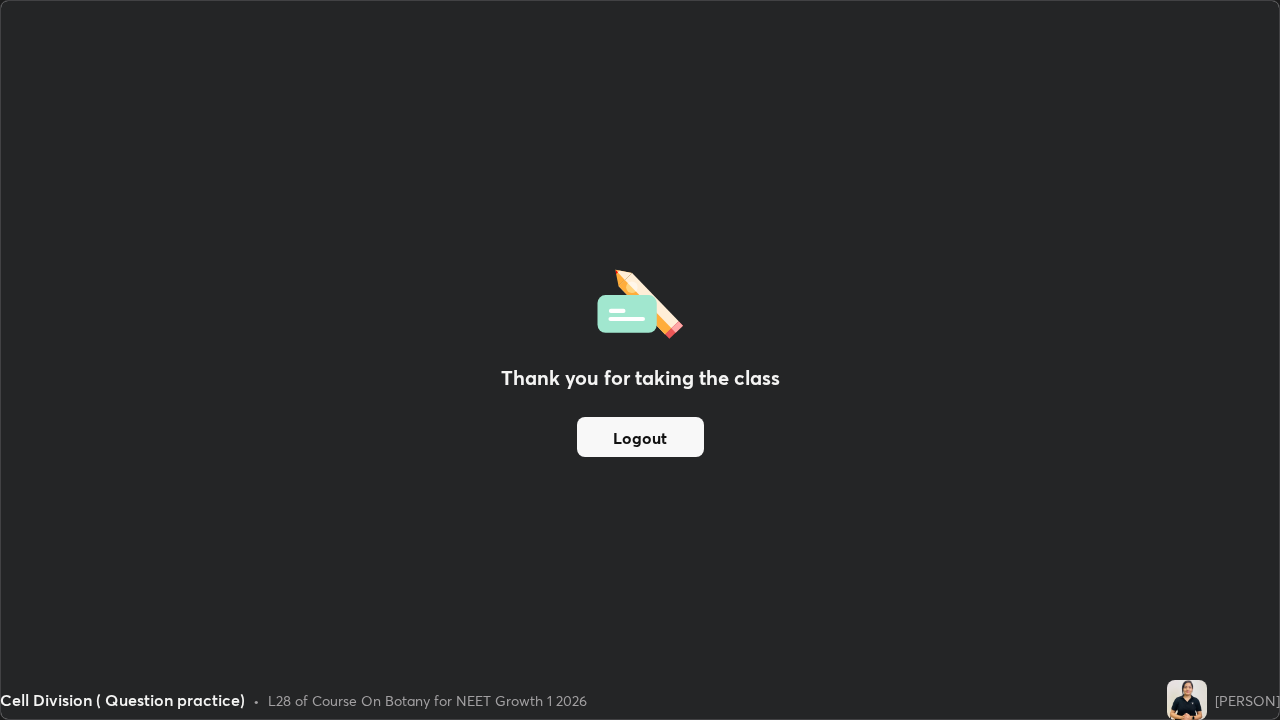click at bounding box center (1187, 700) 